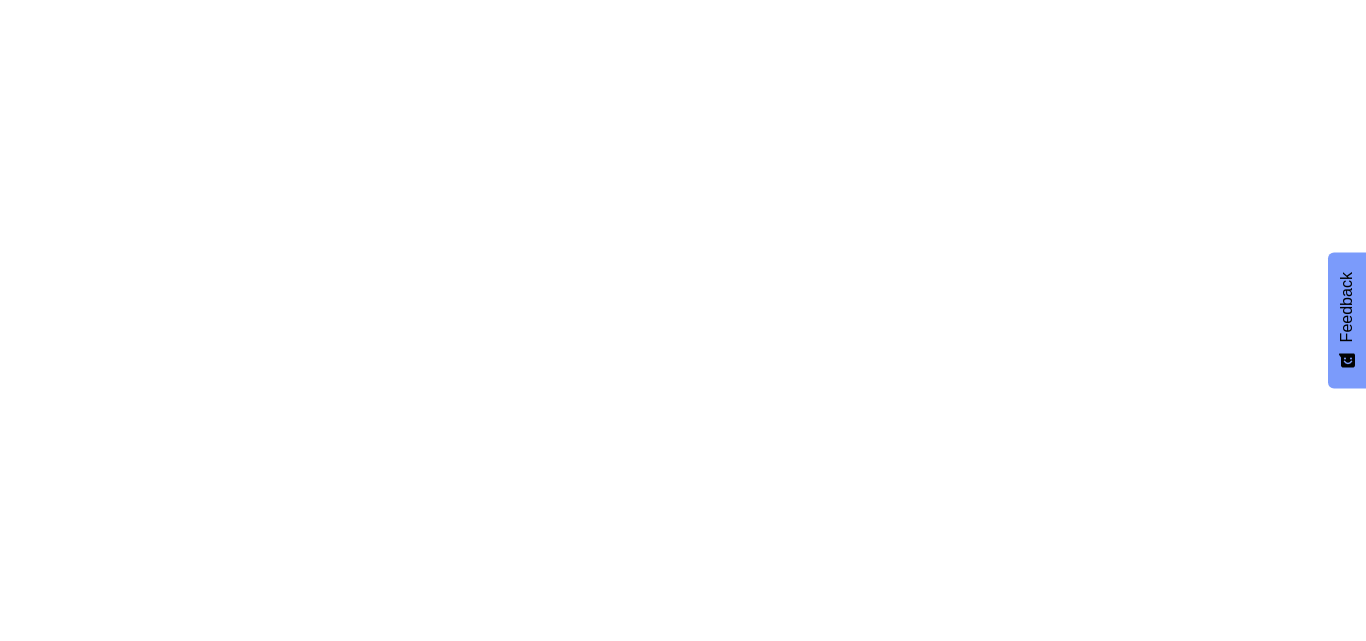scroll, scrollTop: 0, scrollLeft: 0, axis: both 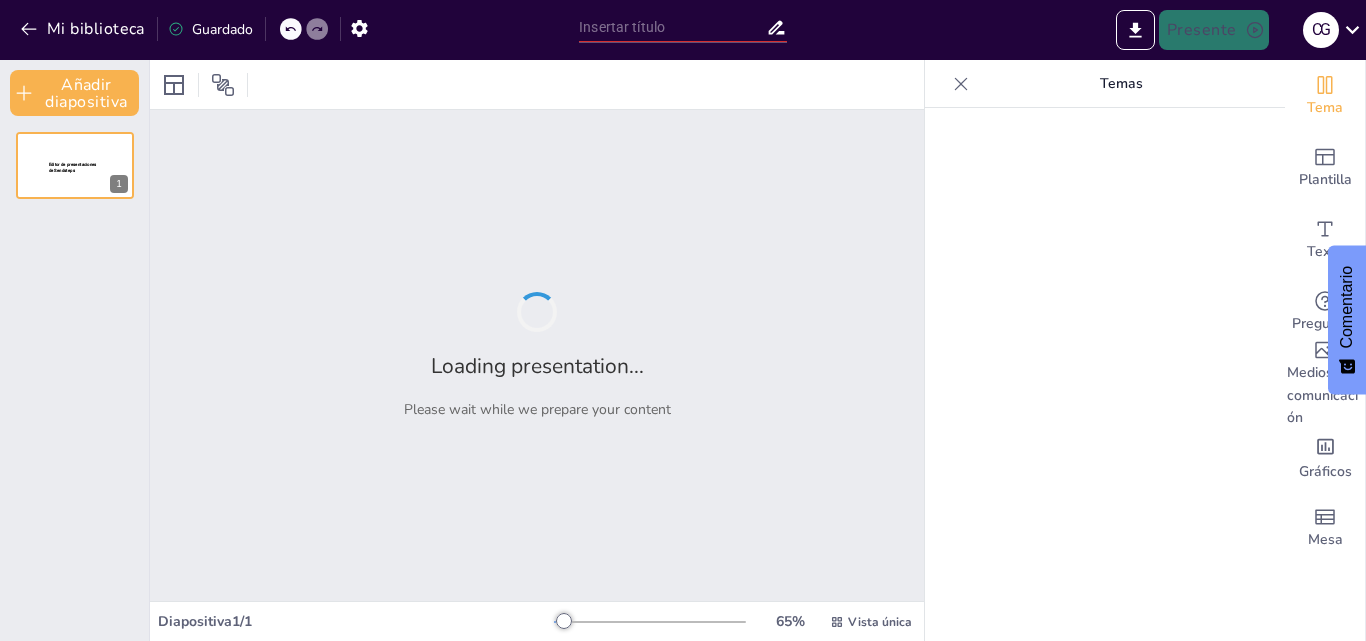type on "New Sendsteps" 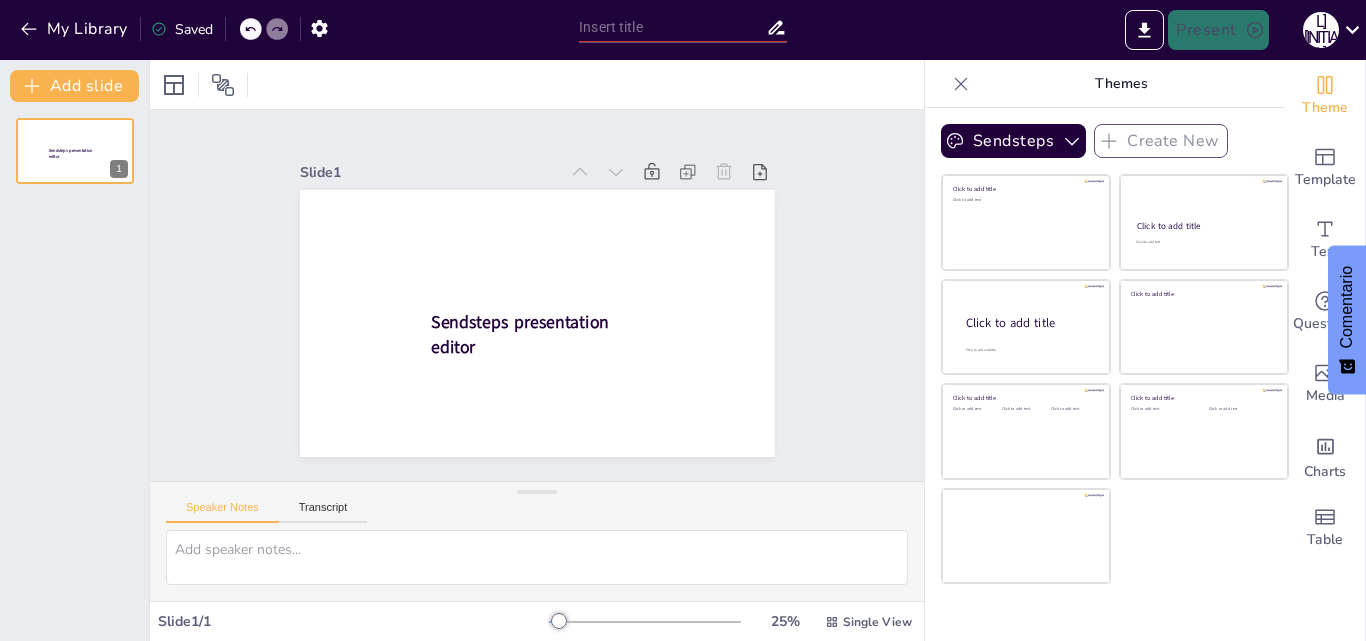 scroll, scrollTop: 0, scrollLeft: 0, axis: both 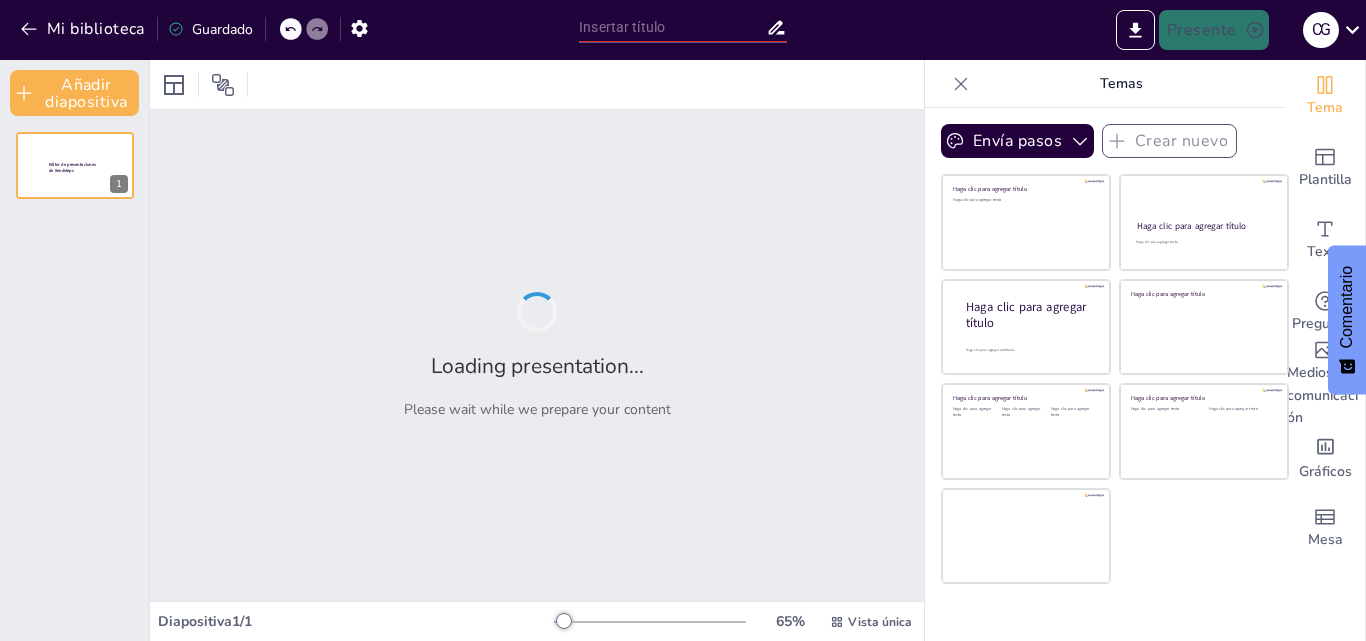 type on "New Sendsteps" 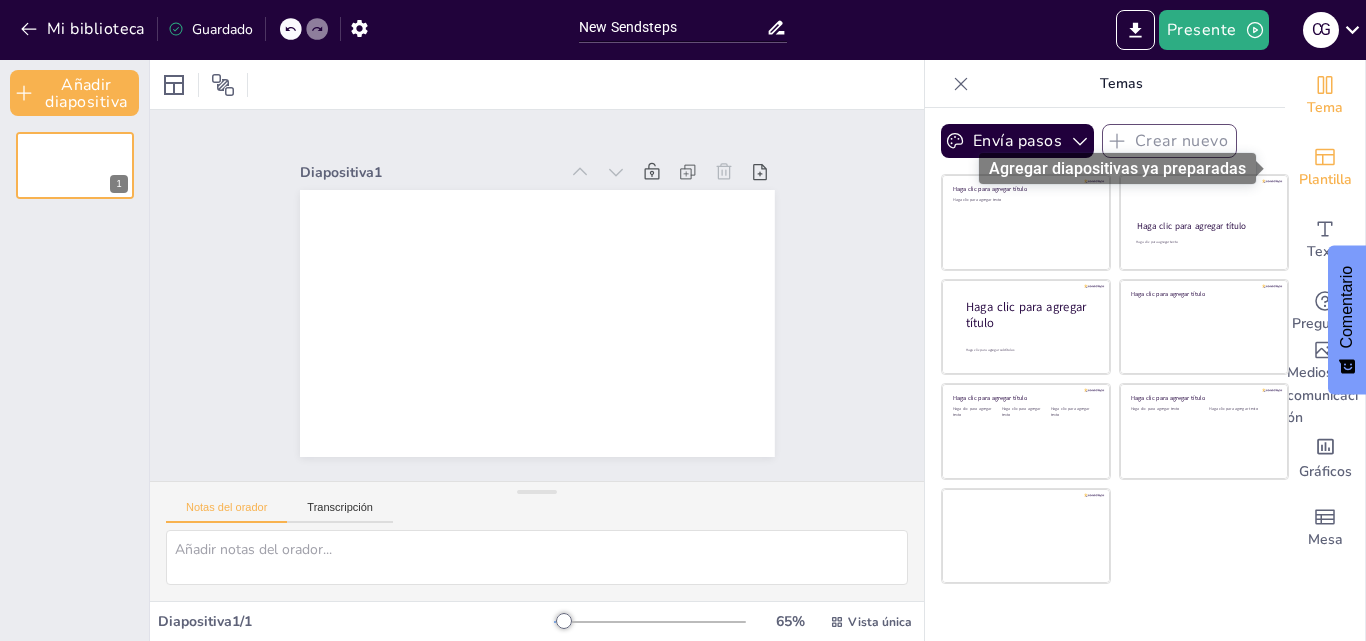 click 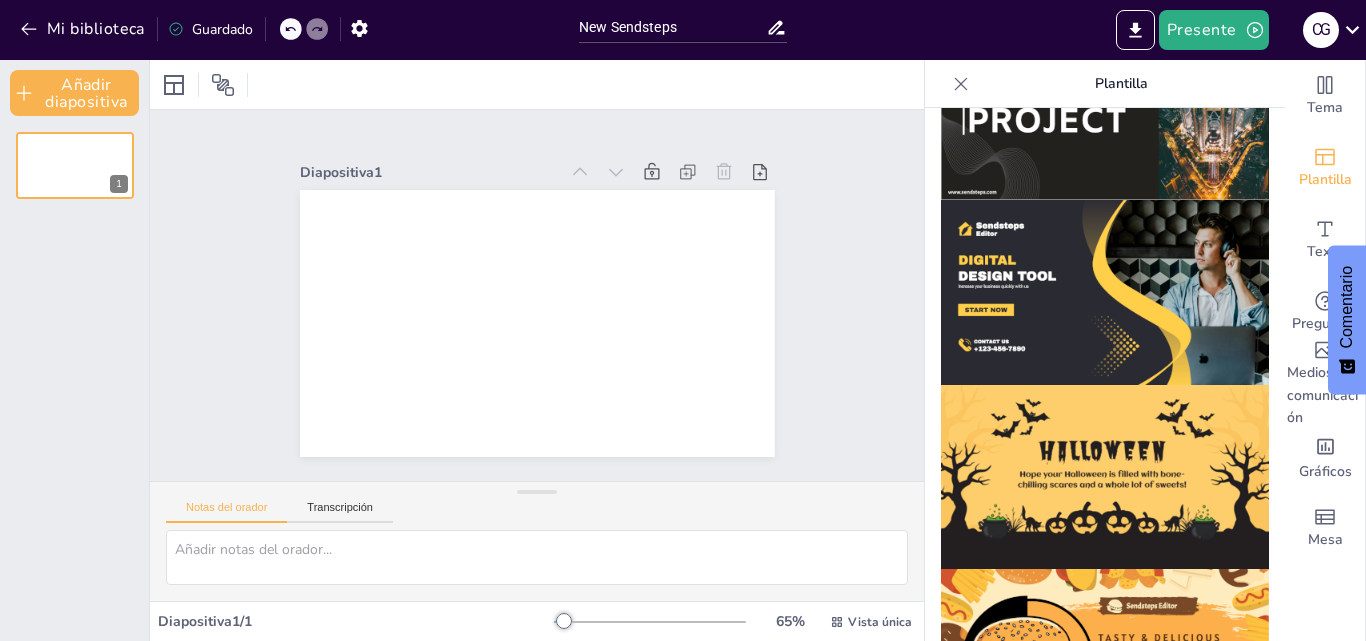 scroll, scrollTop: 2007, scrollLeft: 0, axis: vertical 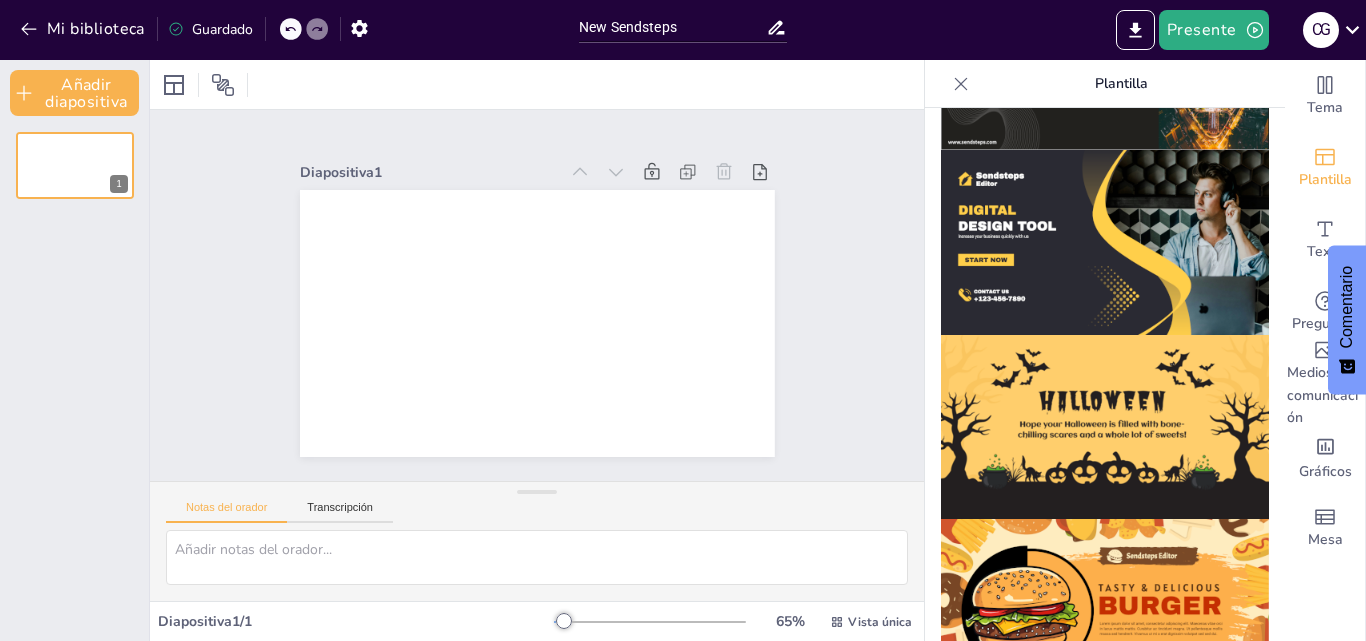 click 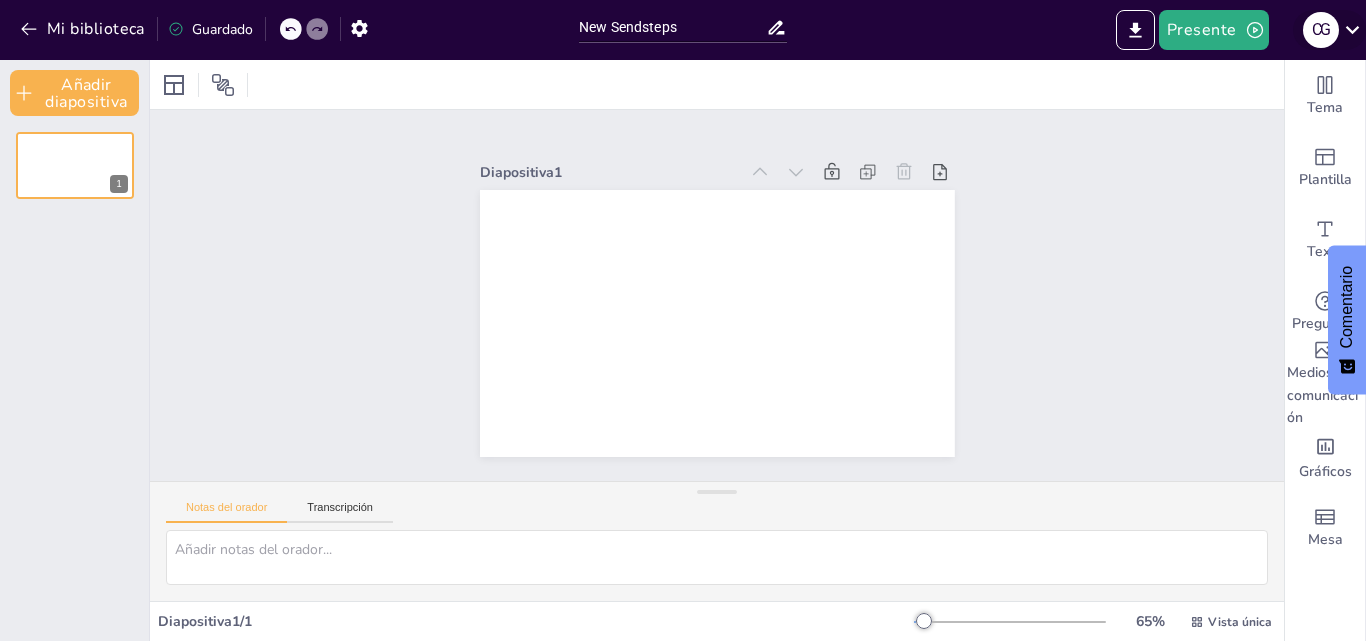 click 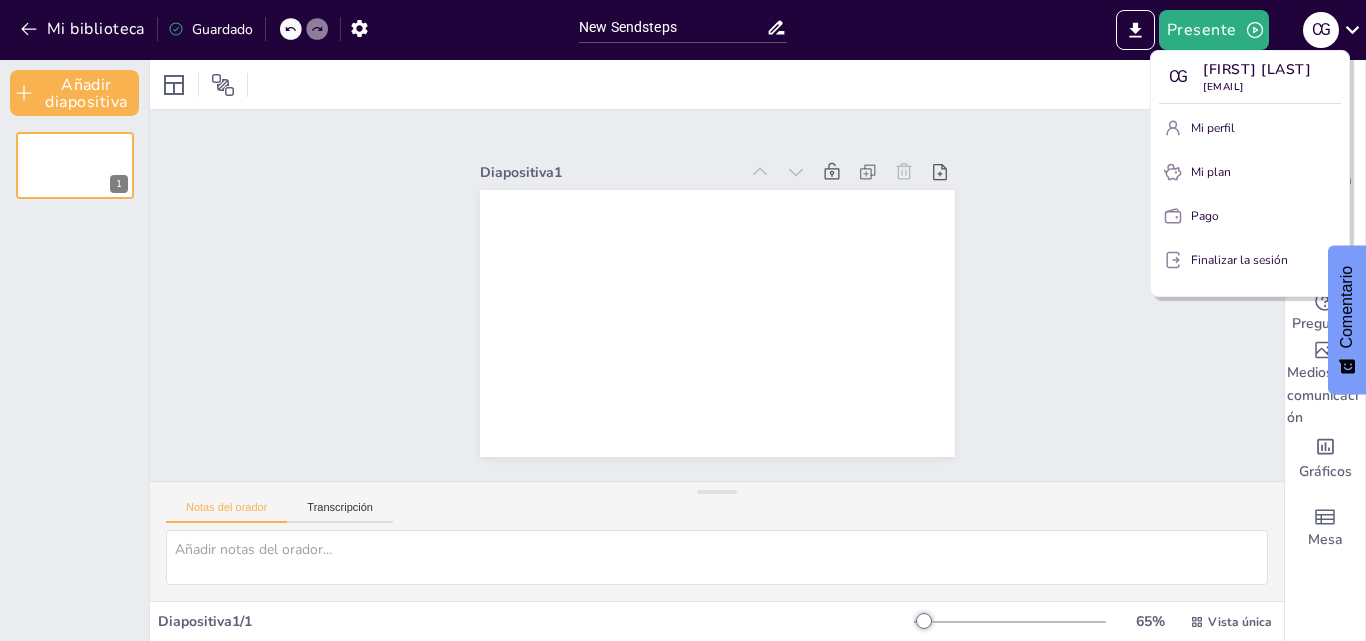 click at bounding box center [683, 320] 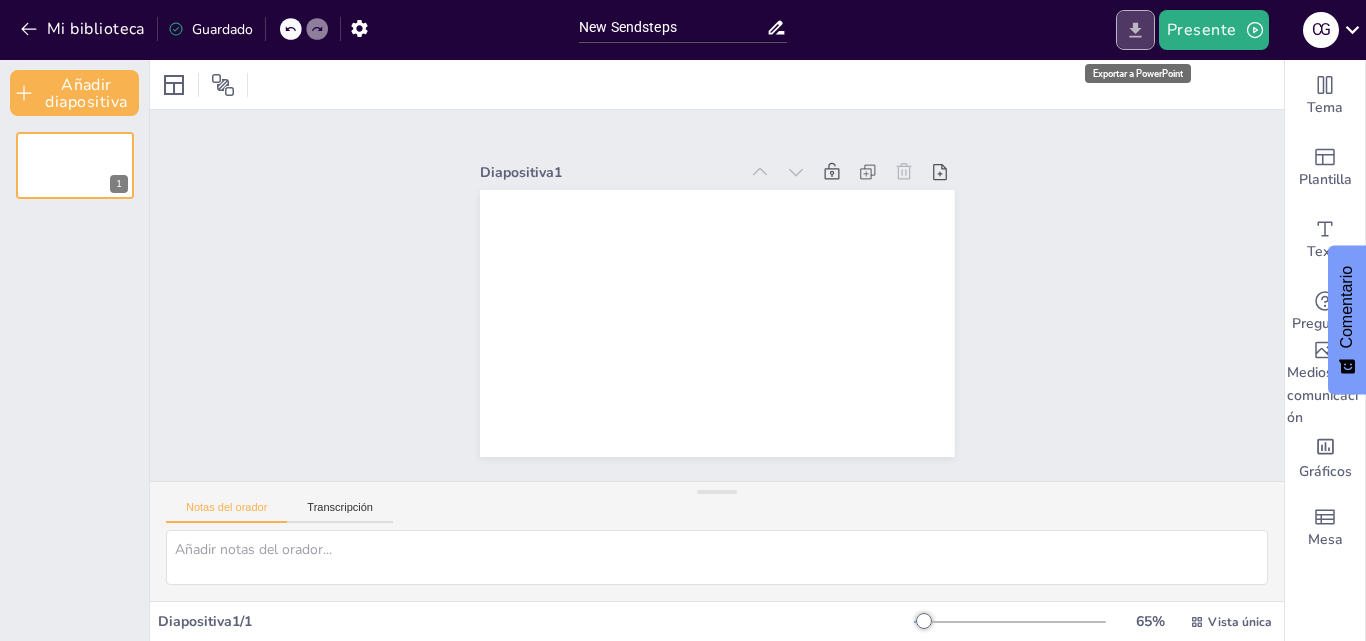 click 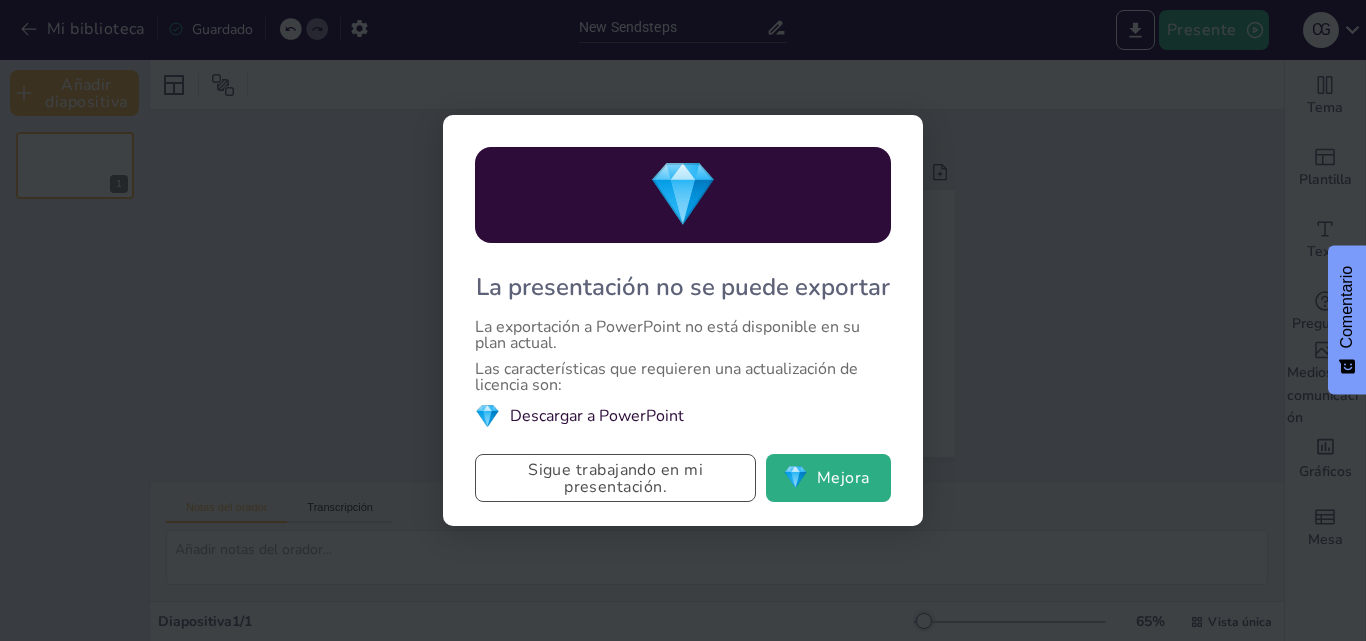 click on "Sigue trabajando en mi presentación." at bounding box center (615, 478) 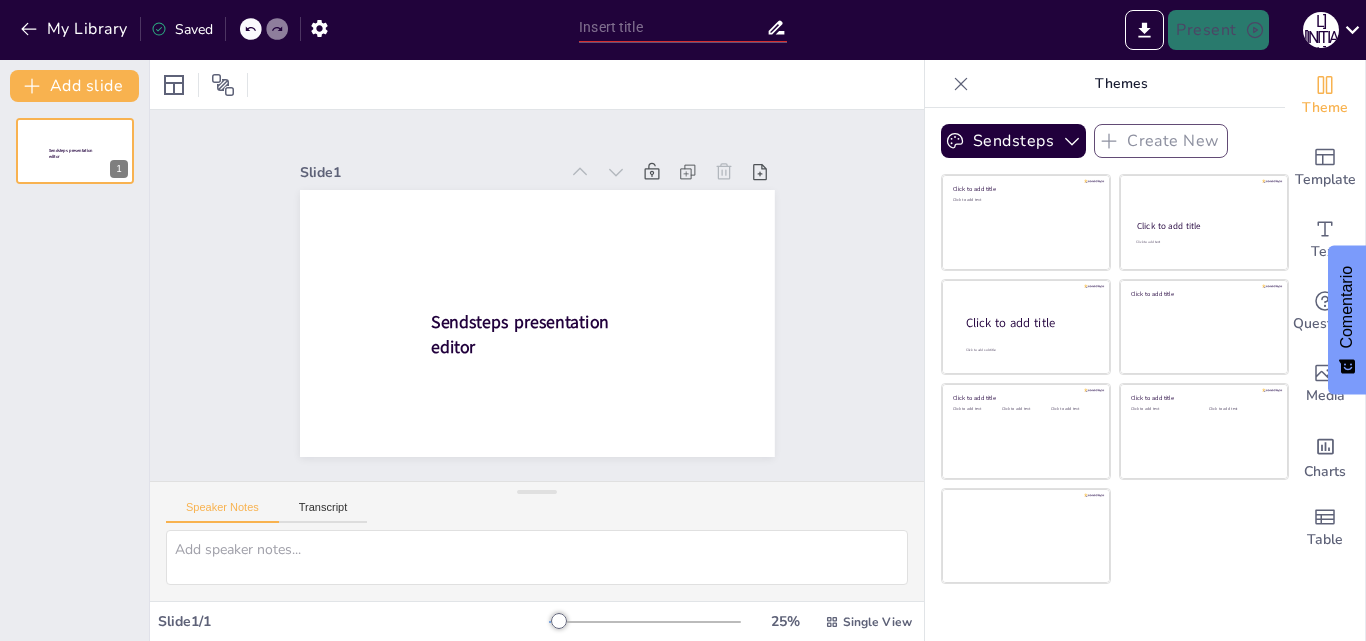 scroll, scrollTop: 0, scrollLeft: 0, axis: both 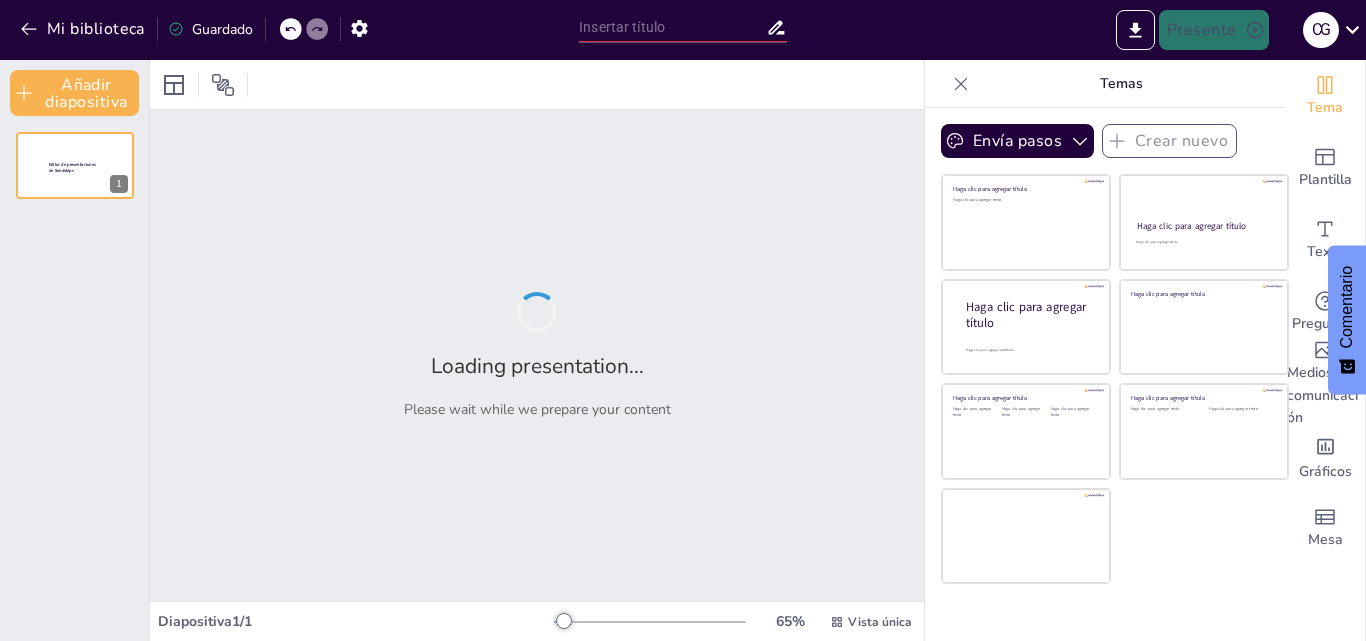 type on "New Sendsteps" 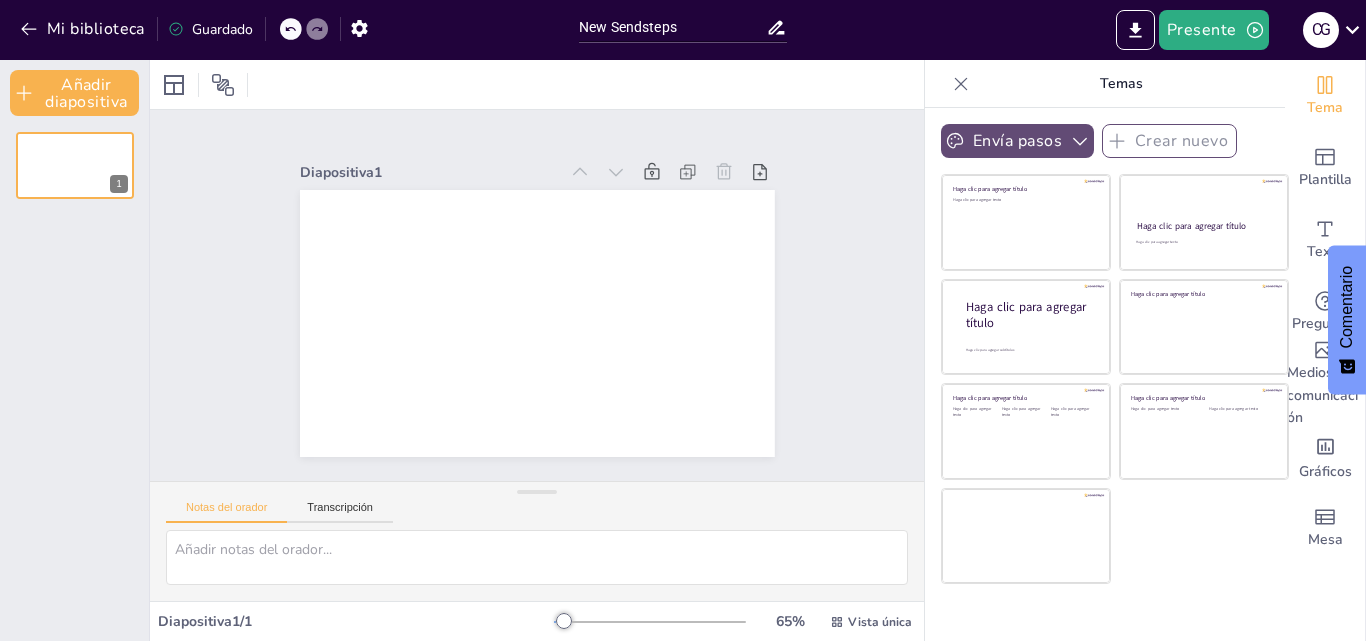 click 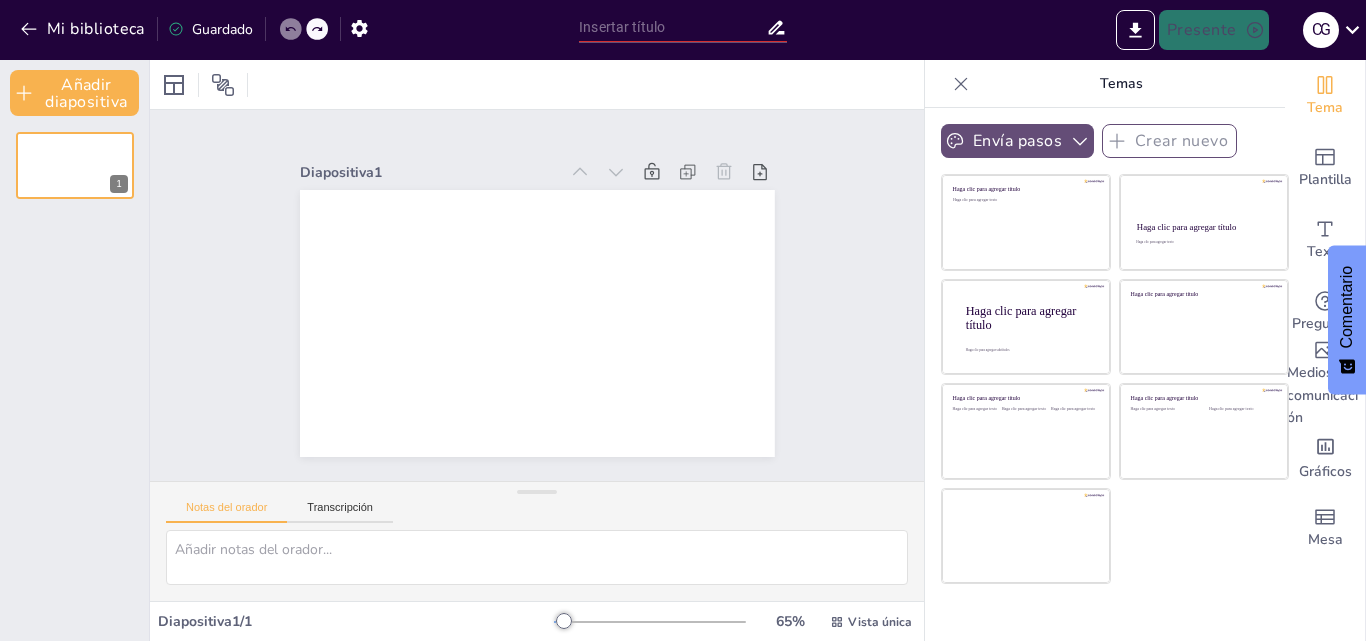 click 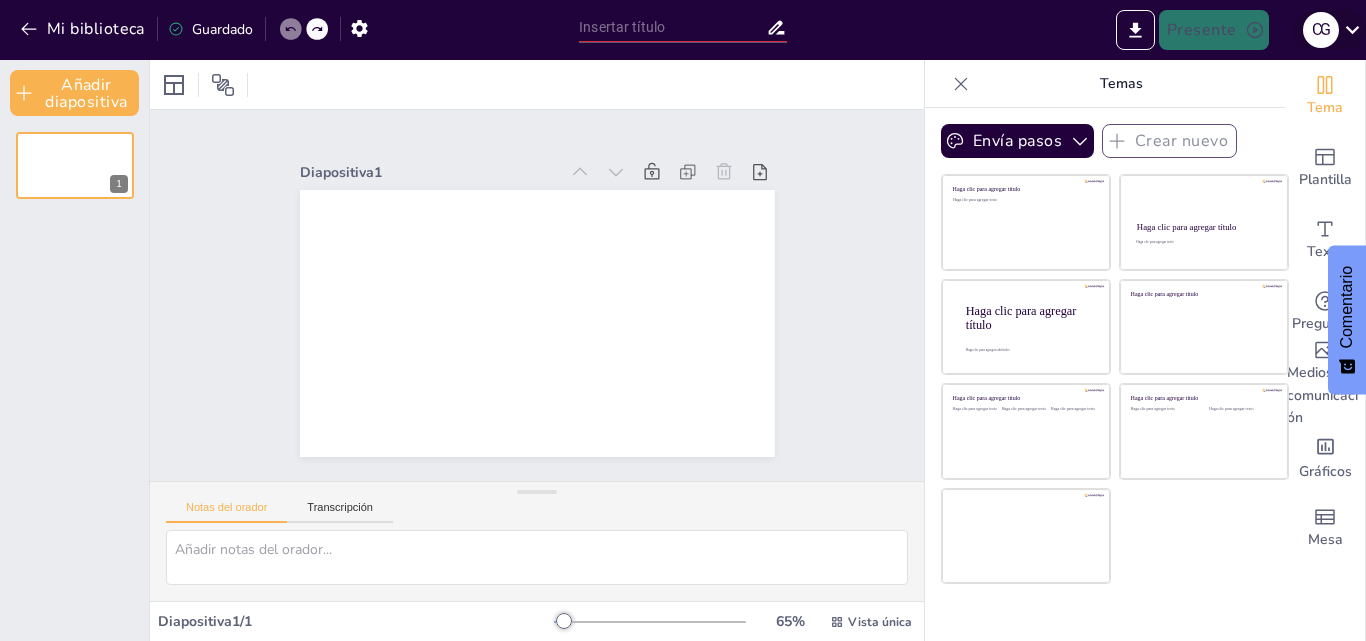 click 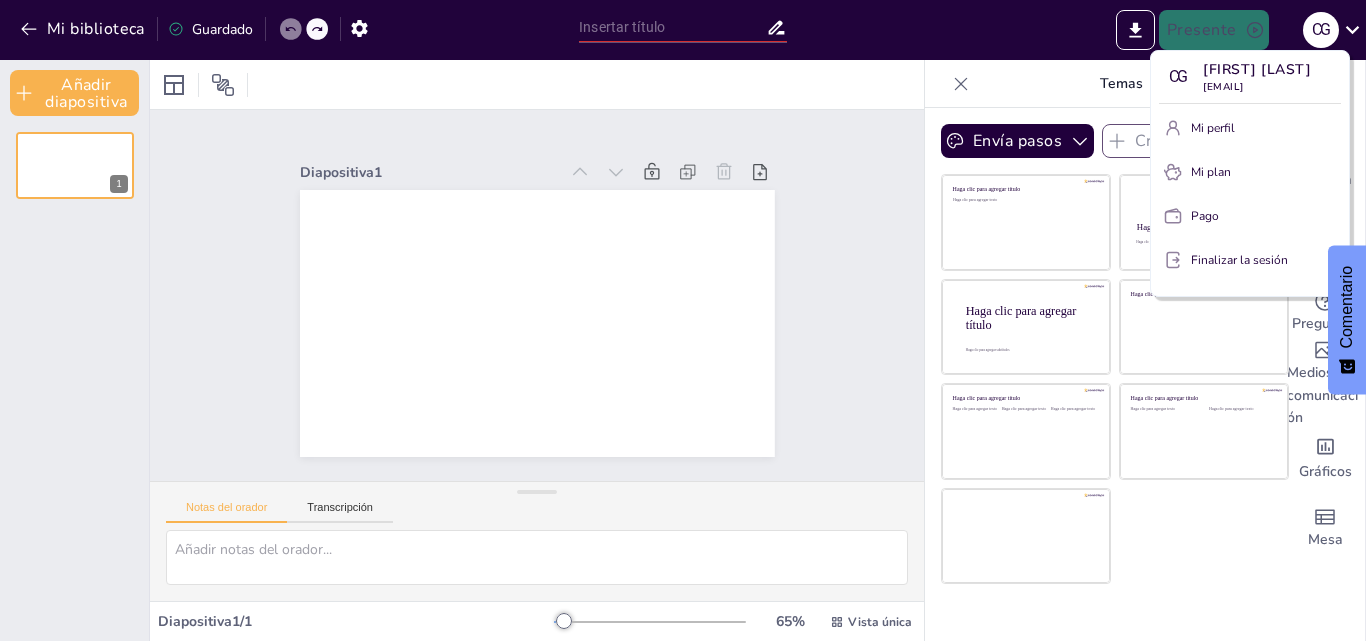 click at bounding box center [683, 320] 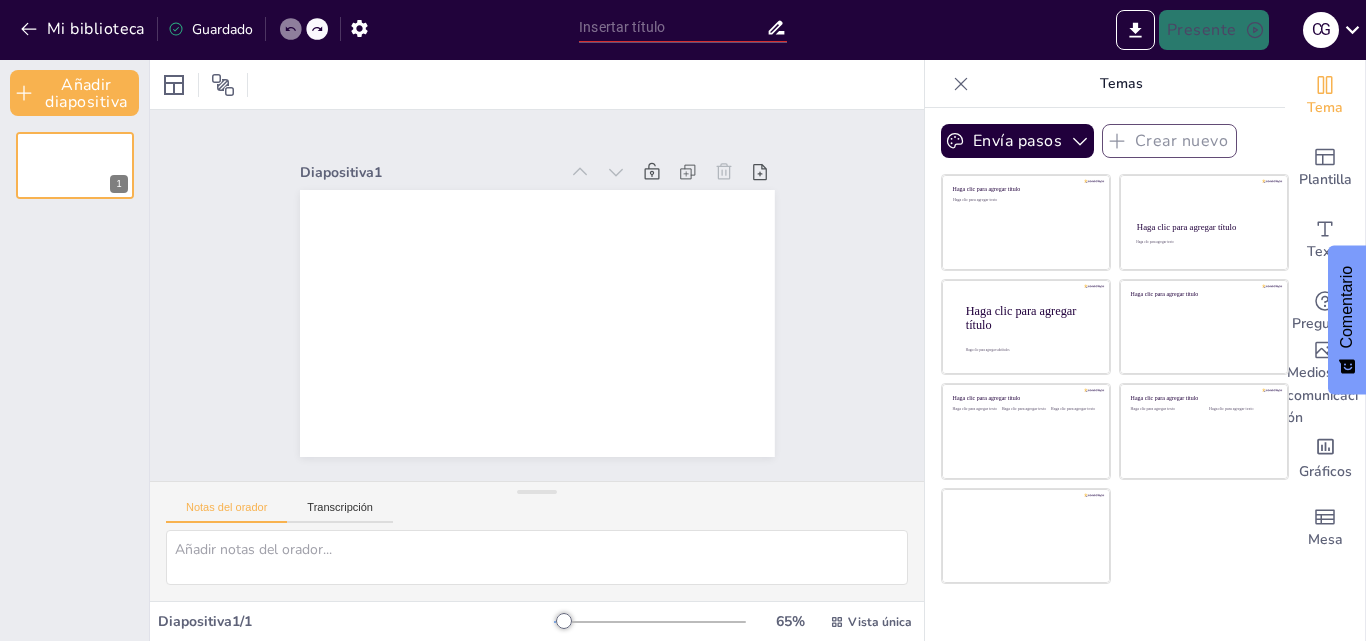 click at bounding box center [537, 84] 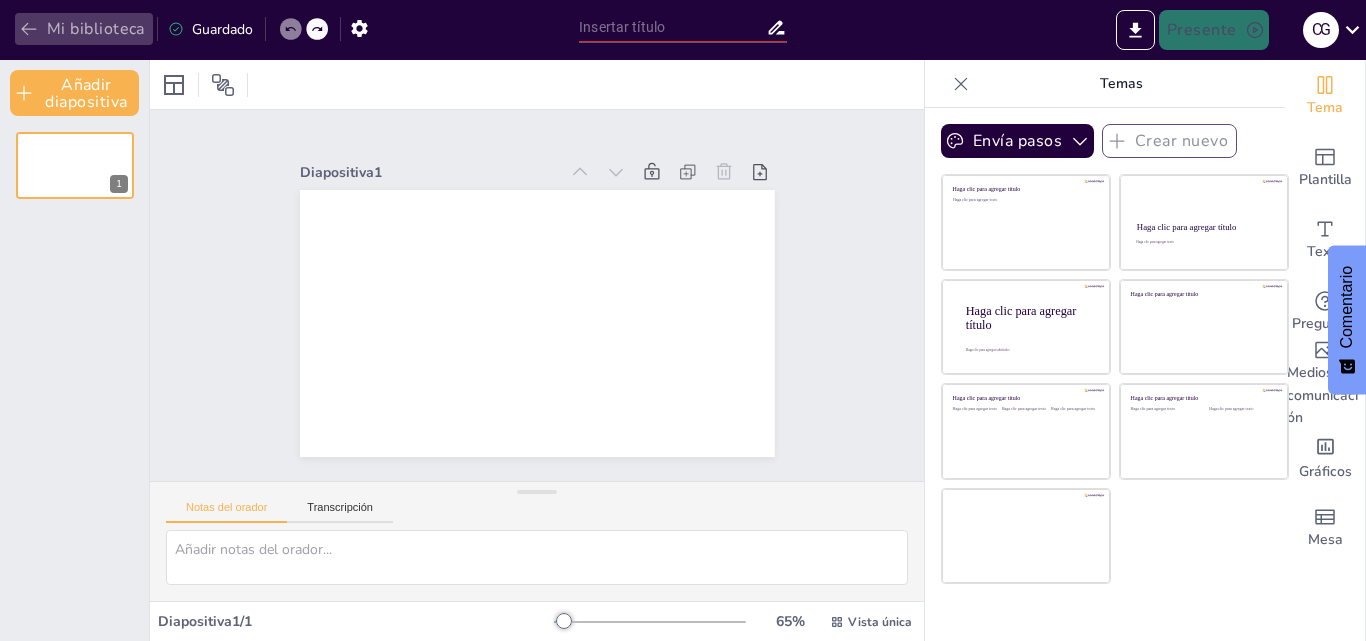 click on "Mi biblioteca" at bounding box center [96, 30] 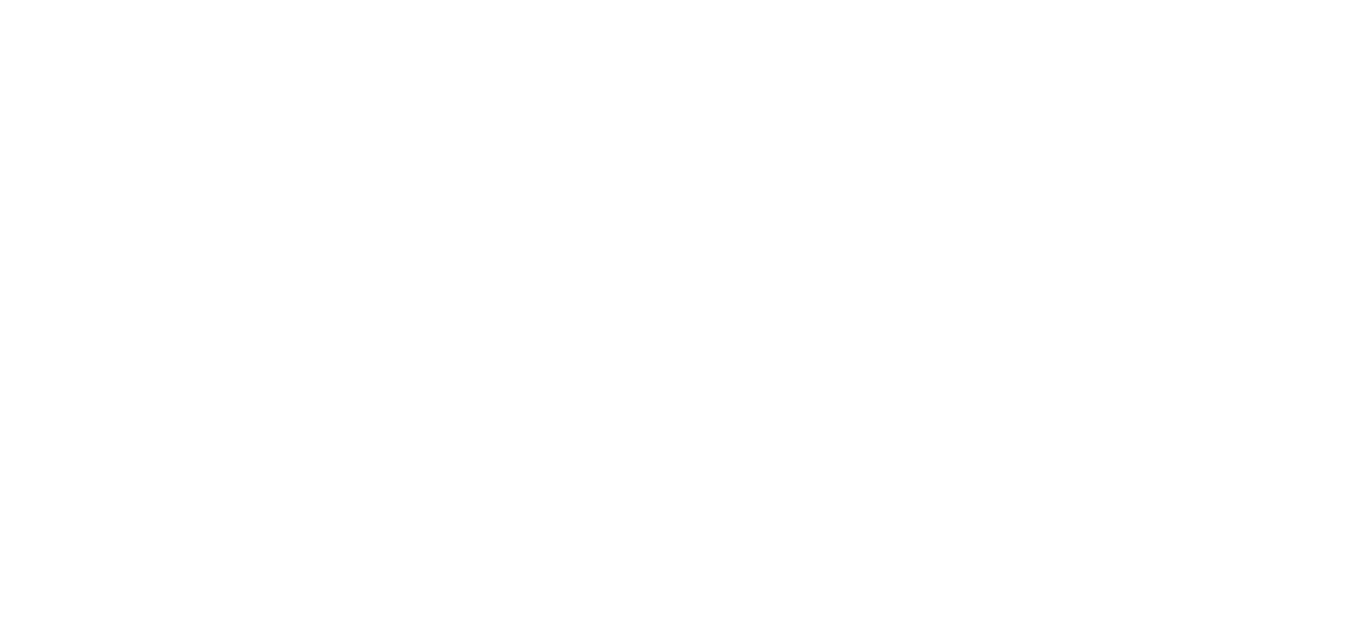 scroll, scrollTop: 0, scrollLeft: 0, axis: both 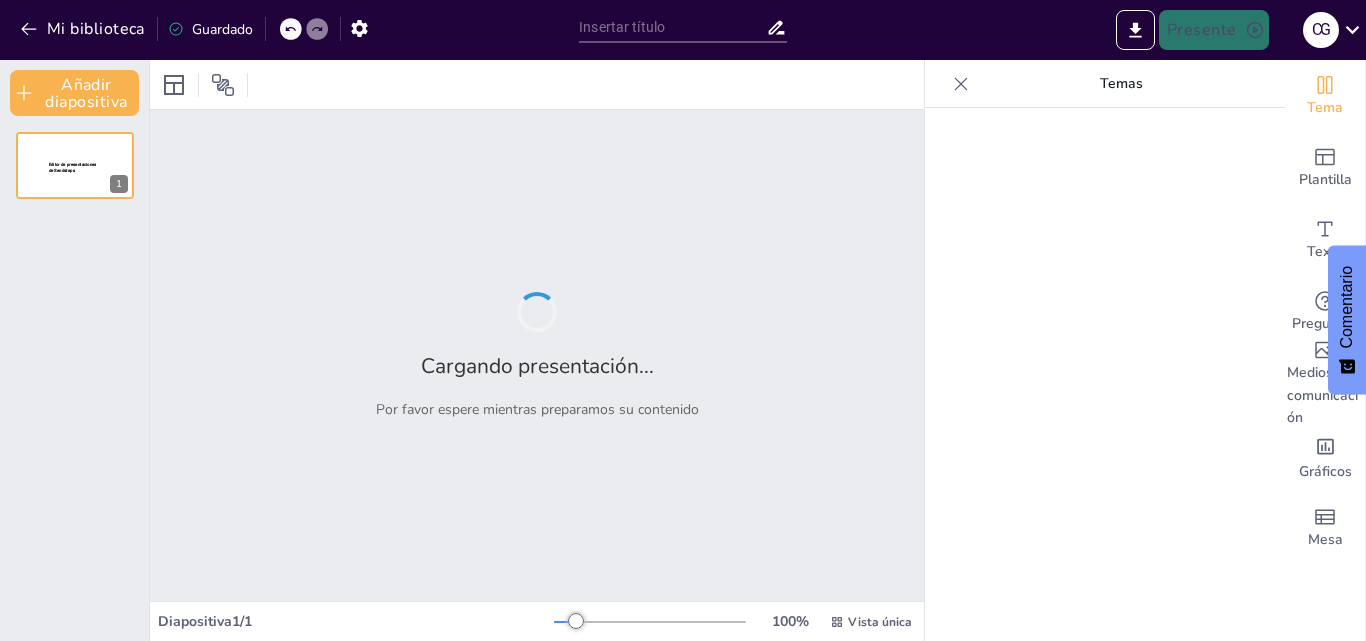 type on "Elementos Fundamentales del Comportamiento Organizacional" 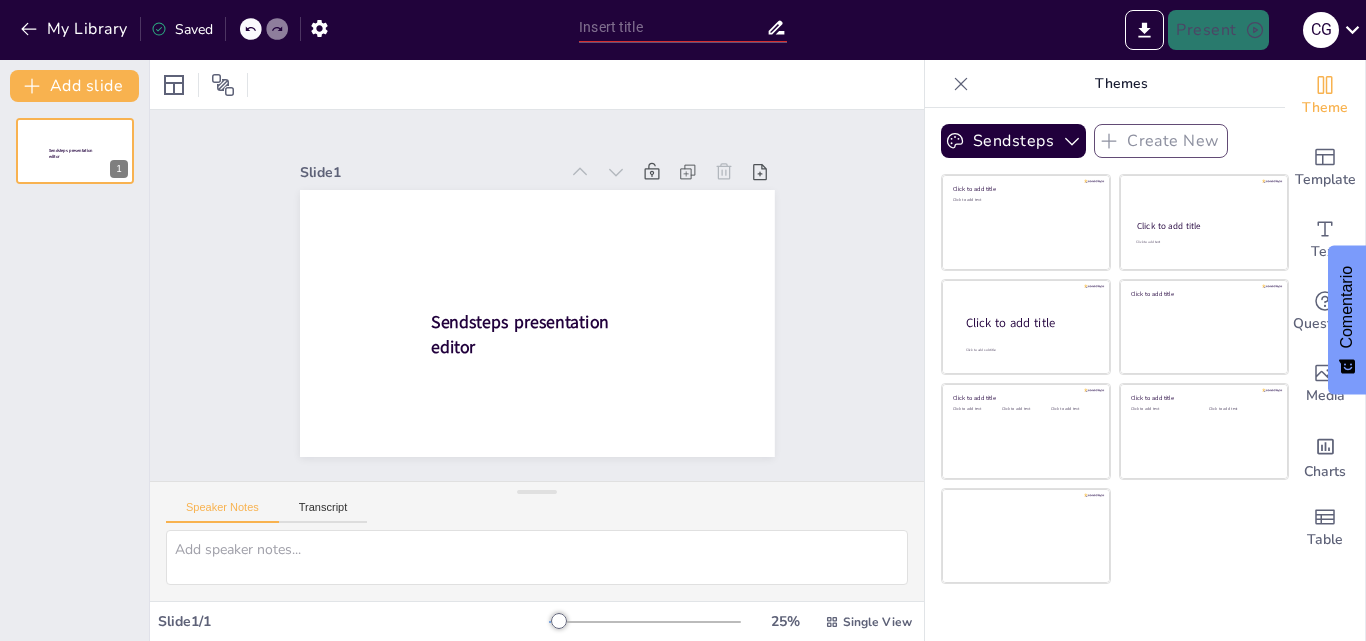 scroll, scrollTop: 0, scrollLeft: 0, axis: both 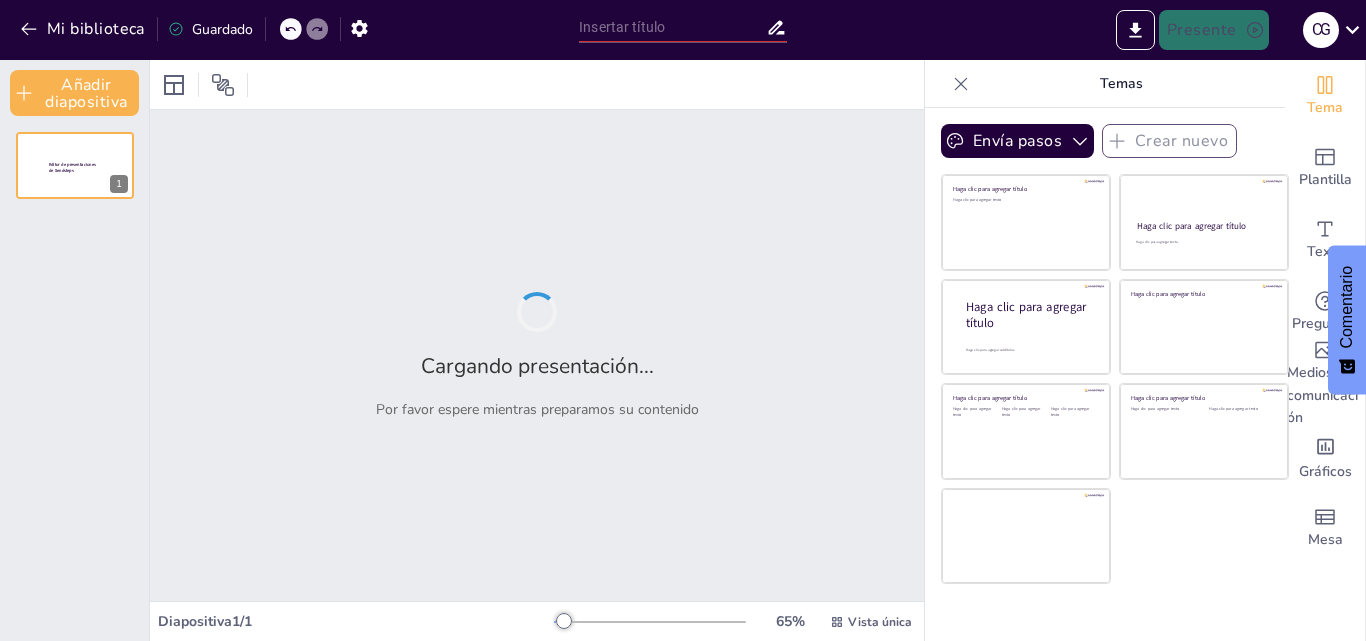 type on "Elementos Fundamentales del Comportamiento Organizacional" 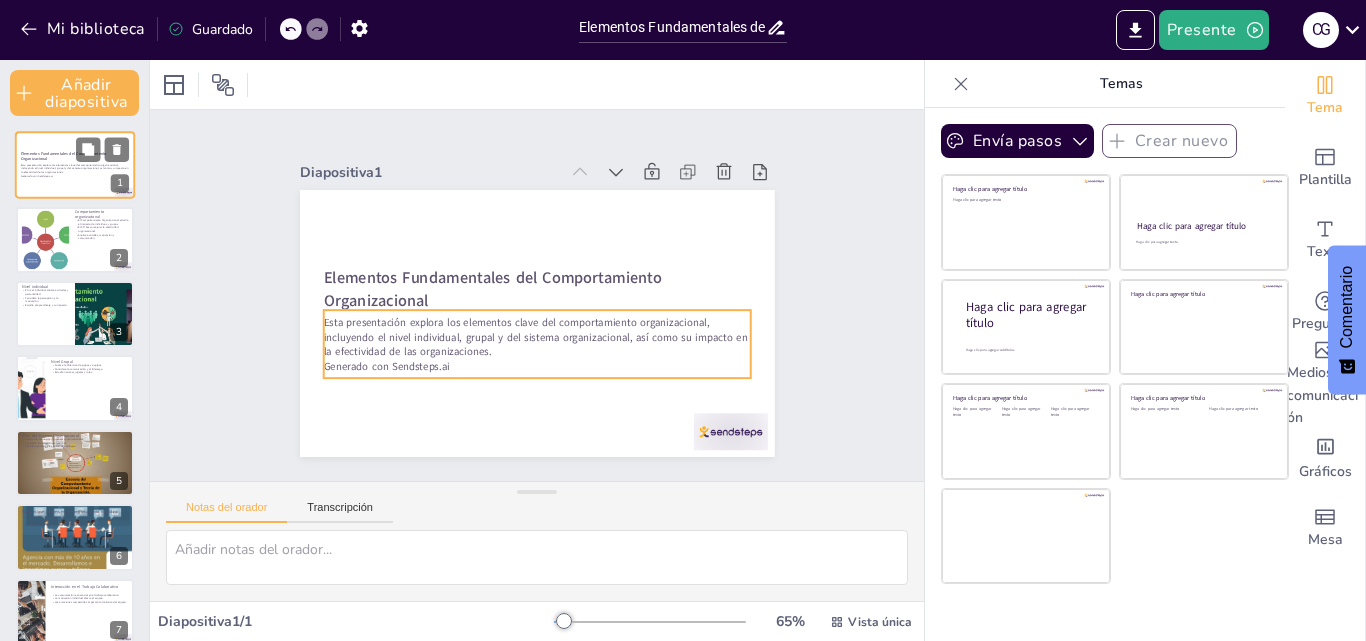 click on "Esta presentación explora los elementos clave del comportamiento organizacional, incluyendo el nivel individual, grupal y del sistema organizacional, así como su impacto en la efectividad de las organizaciones. Generado con Sendsteps.ai" at bounding box center [75, 170] 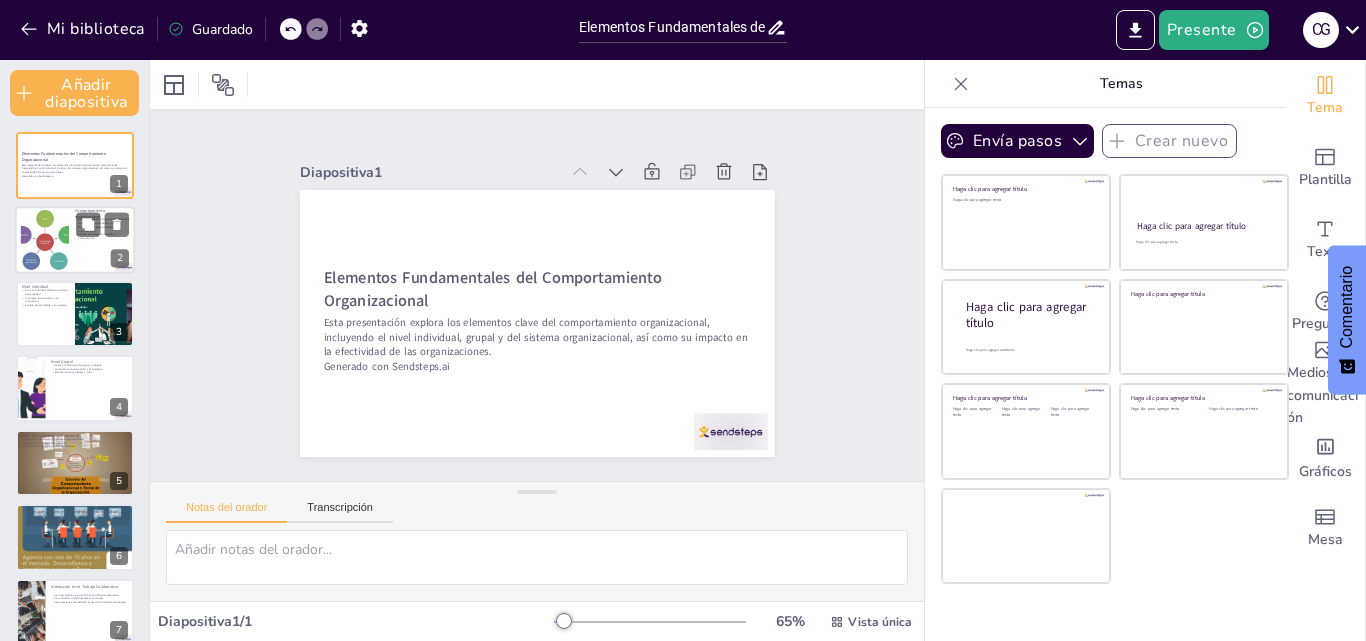 click at bounding box center (45, 239) 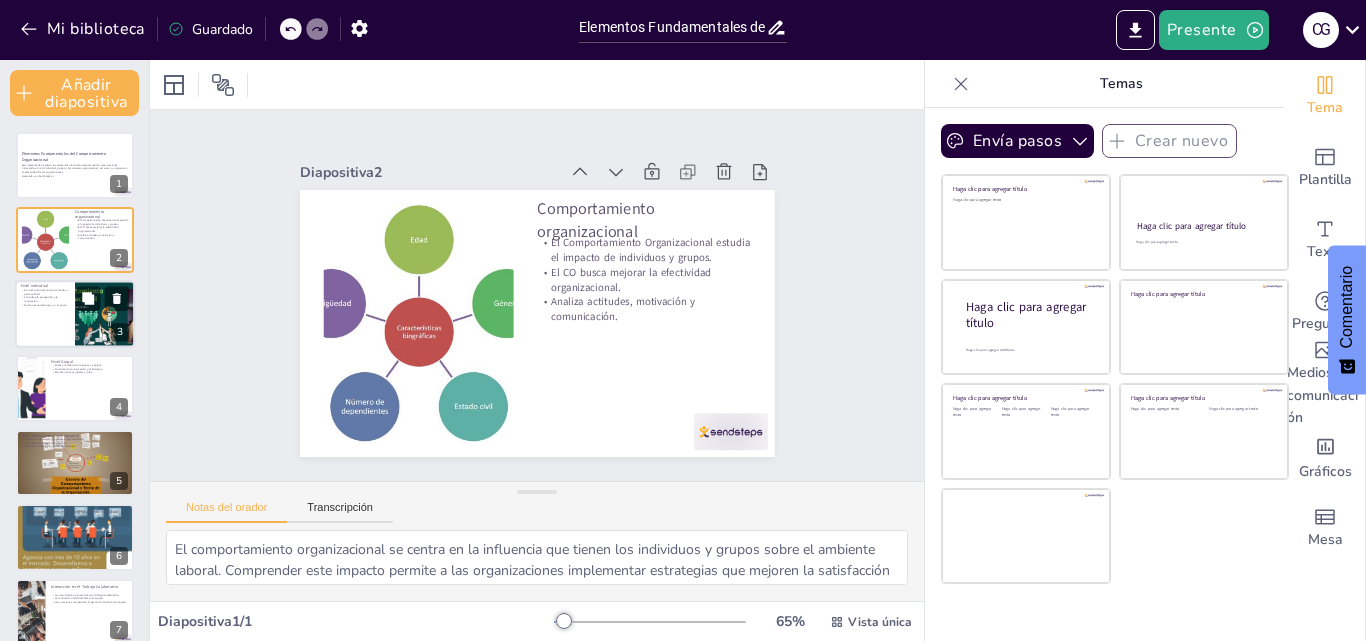 click at bounding box center [75, 314] 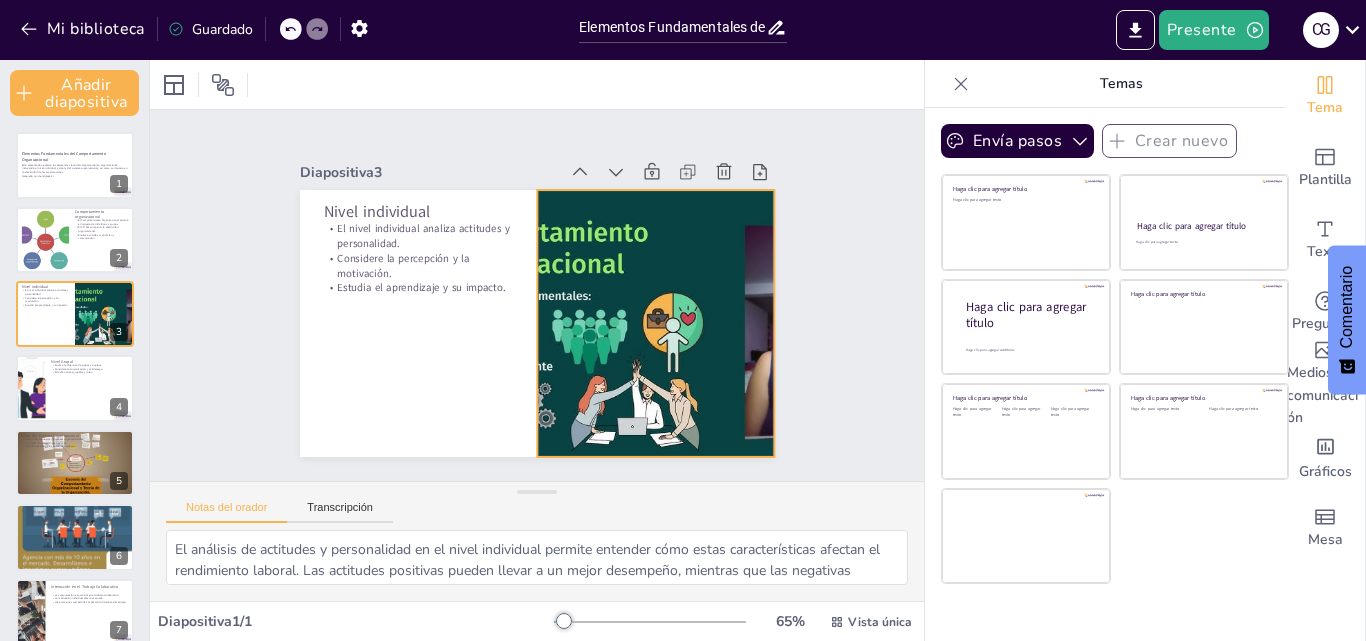 click at bounding box center [652, 335] 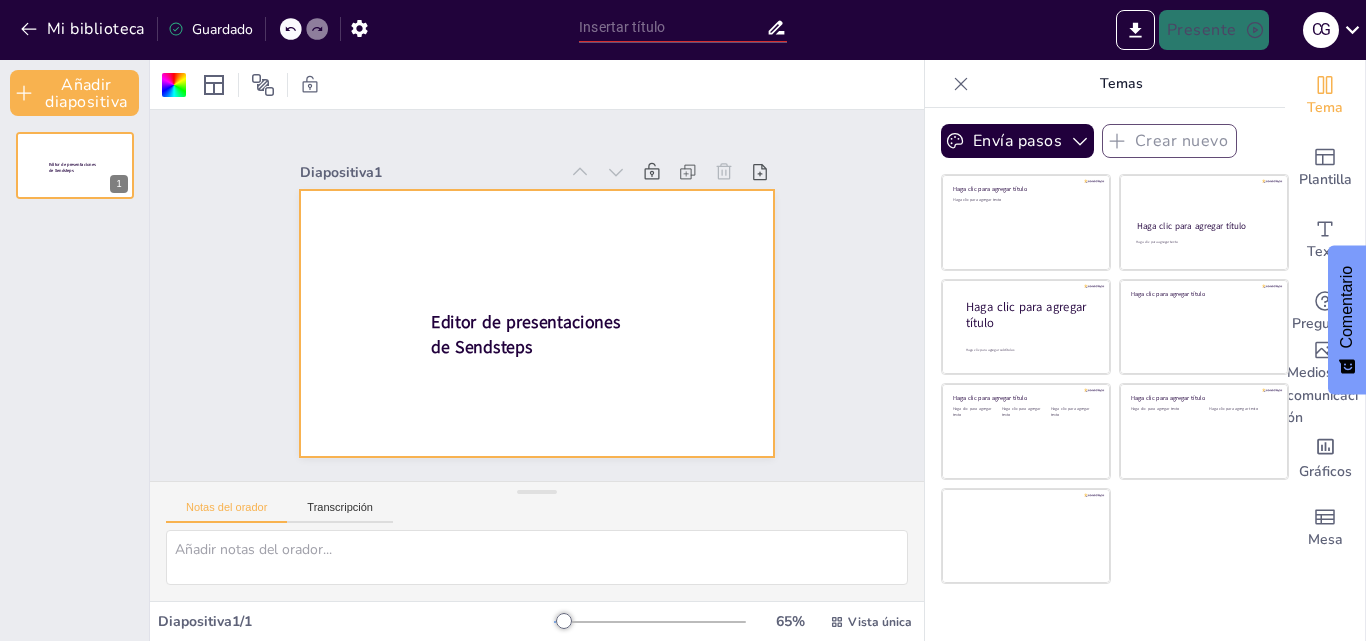 scroll, scrollTop: 0, scrollLeft: 0, axis: both 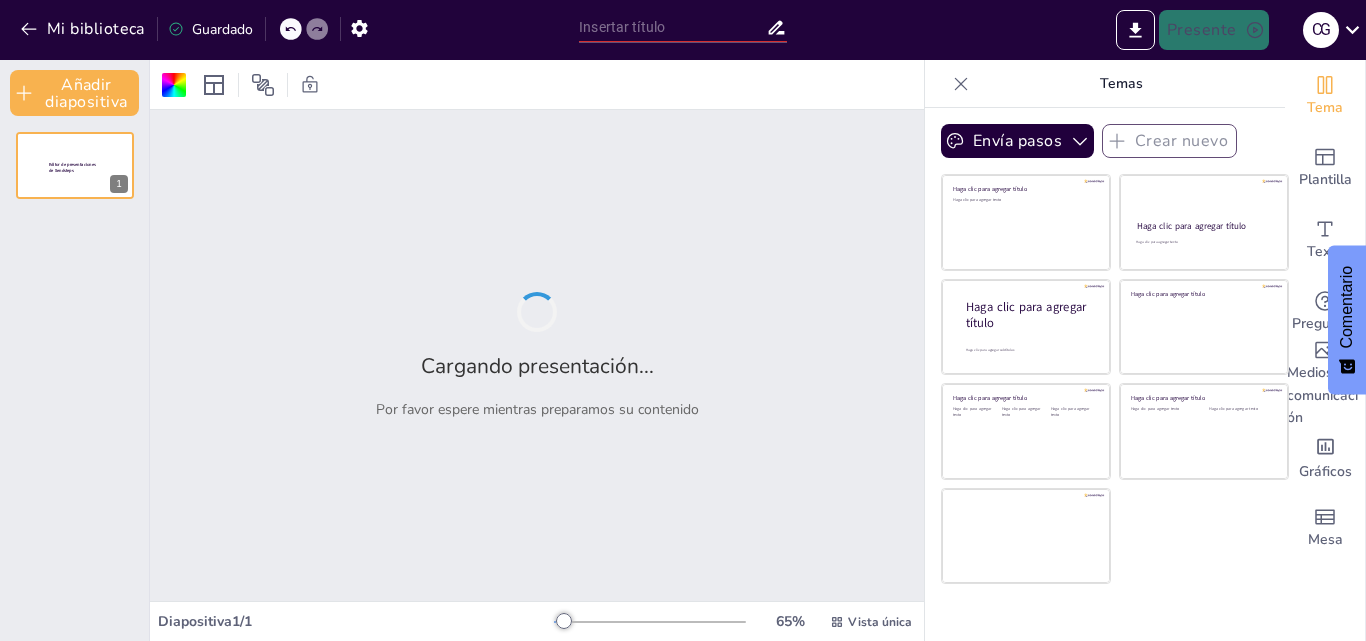 type on "Elementos Fundamentales del Comportamiento Organizacional" 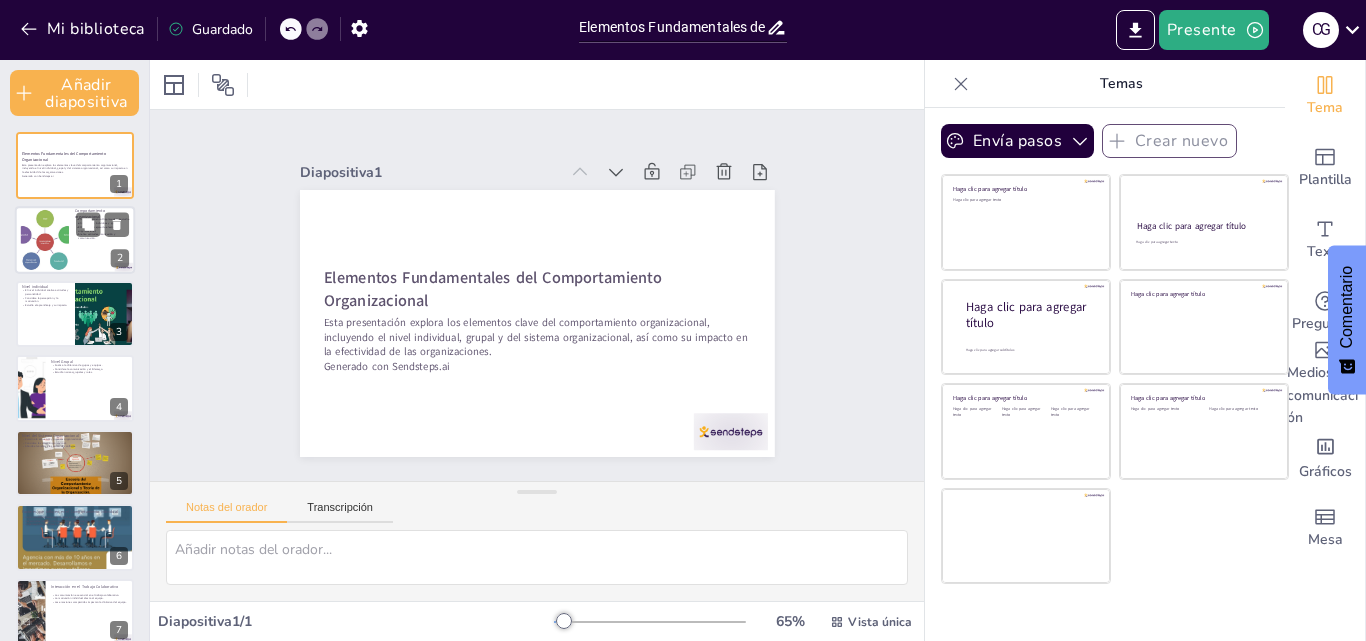 click at bounding box center (75, 240) 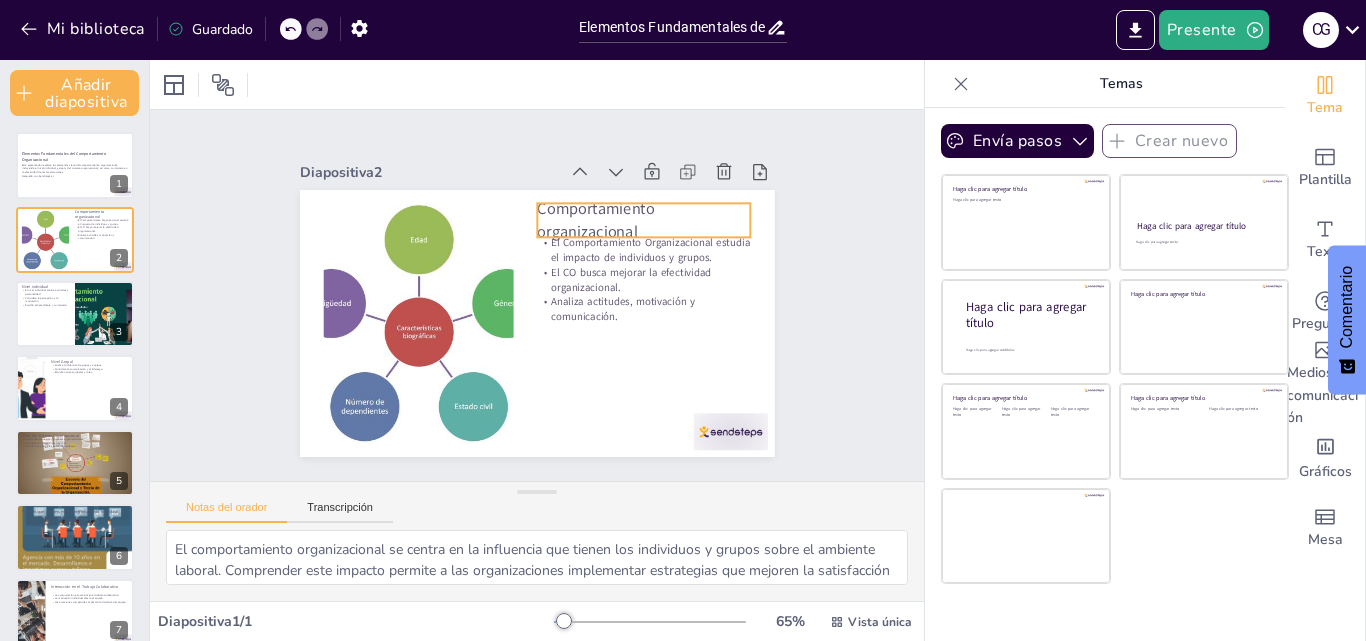 click on "Comportamiento organizacional" at bounding box center (603, 226) 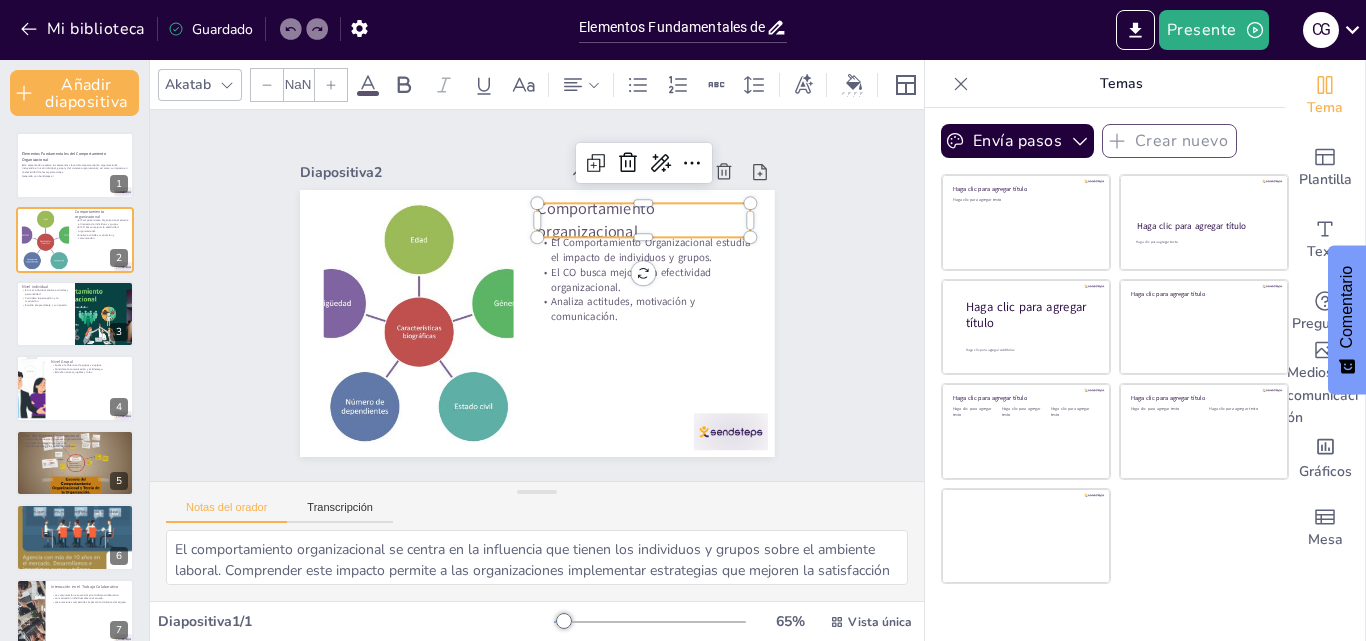 type on "48" 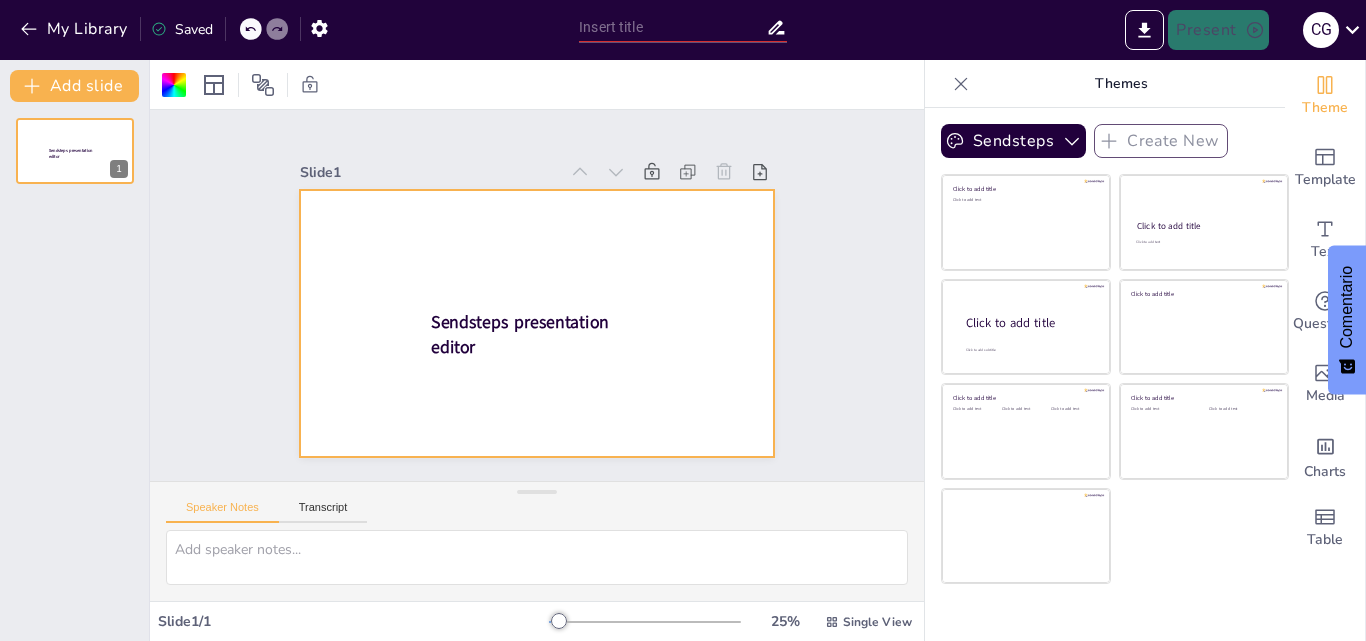 scroll, scrollTop: 0, scrollLeft: 0, axis: both 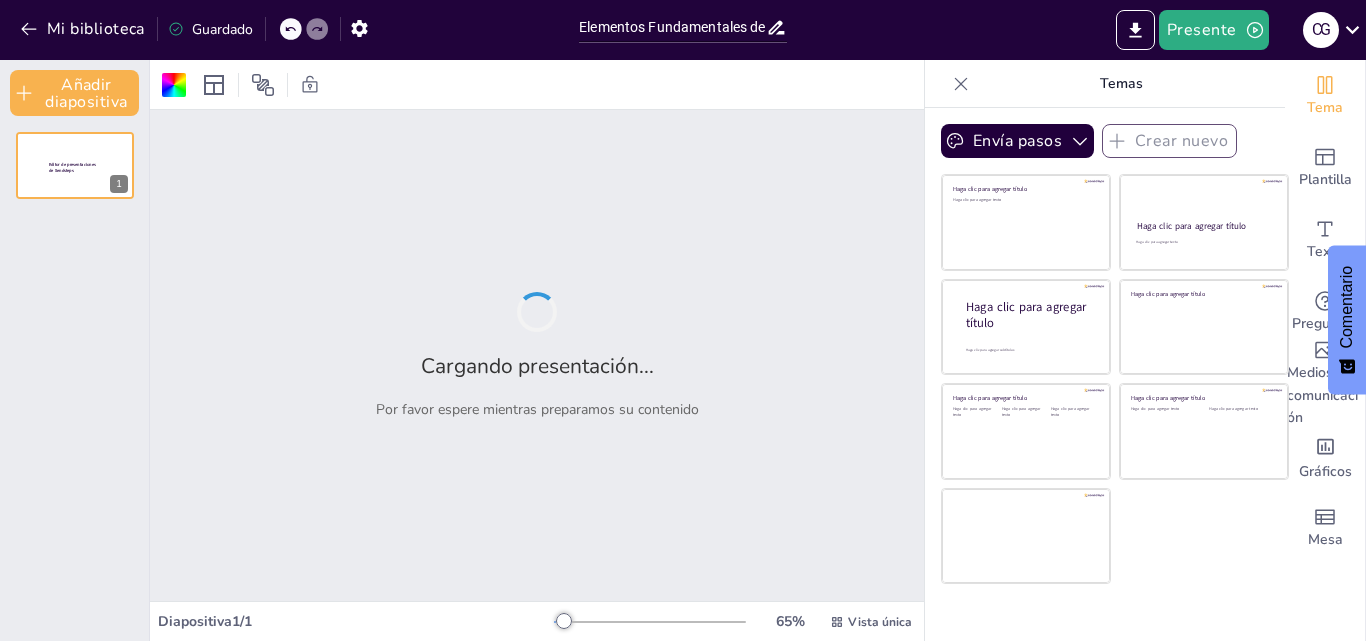 type on "Elementos Fundamentales del Comportamiento Organizacional" 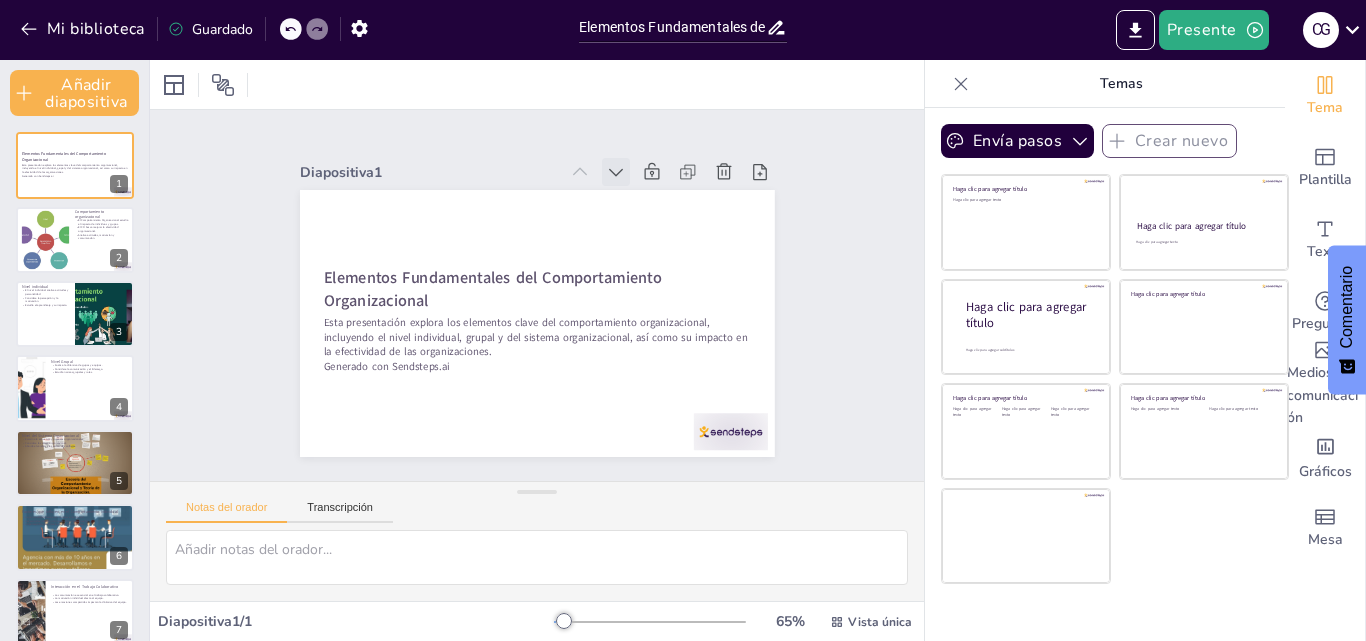 click 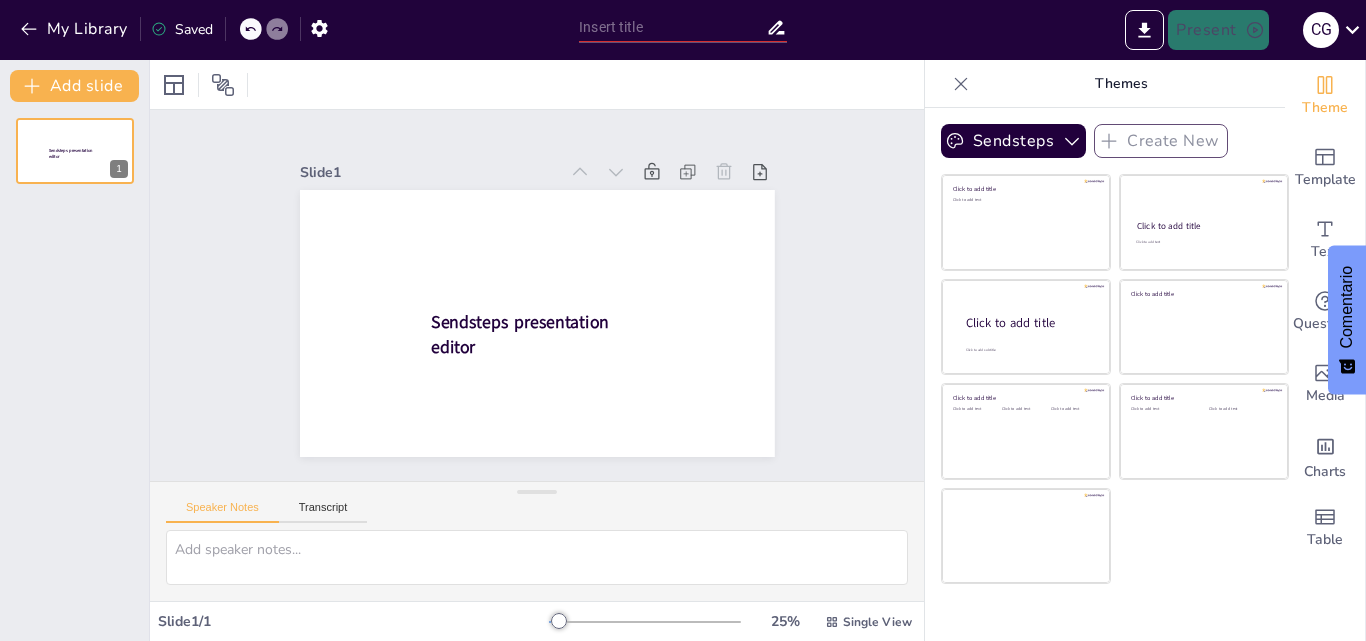 scroll, scrollTop: 0, scrollLeft: 0, axis: both 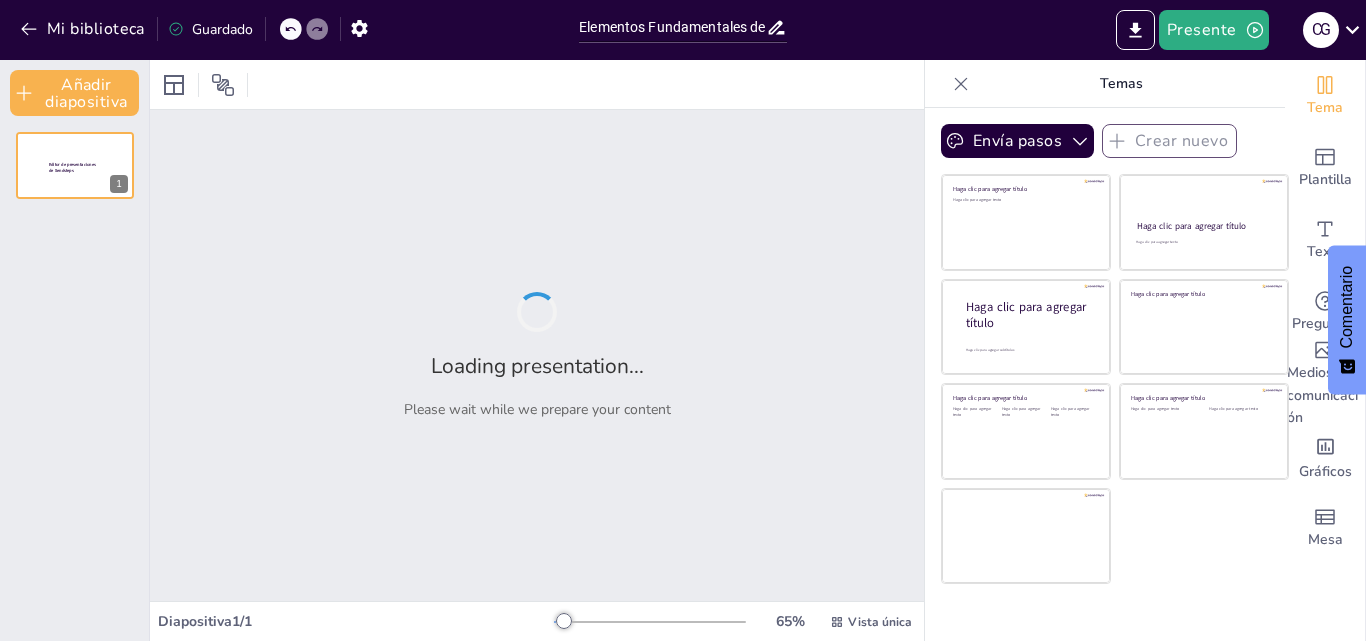 type on "Elementos Fundamentales del Comportamiento Organizacional" 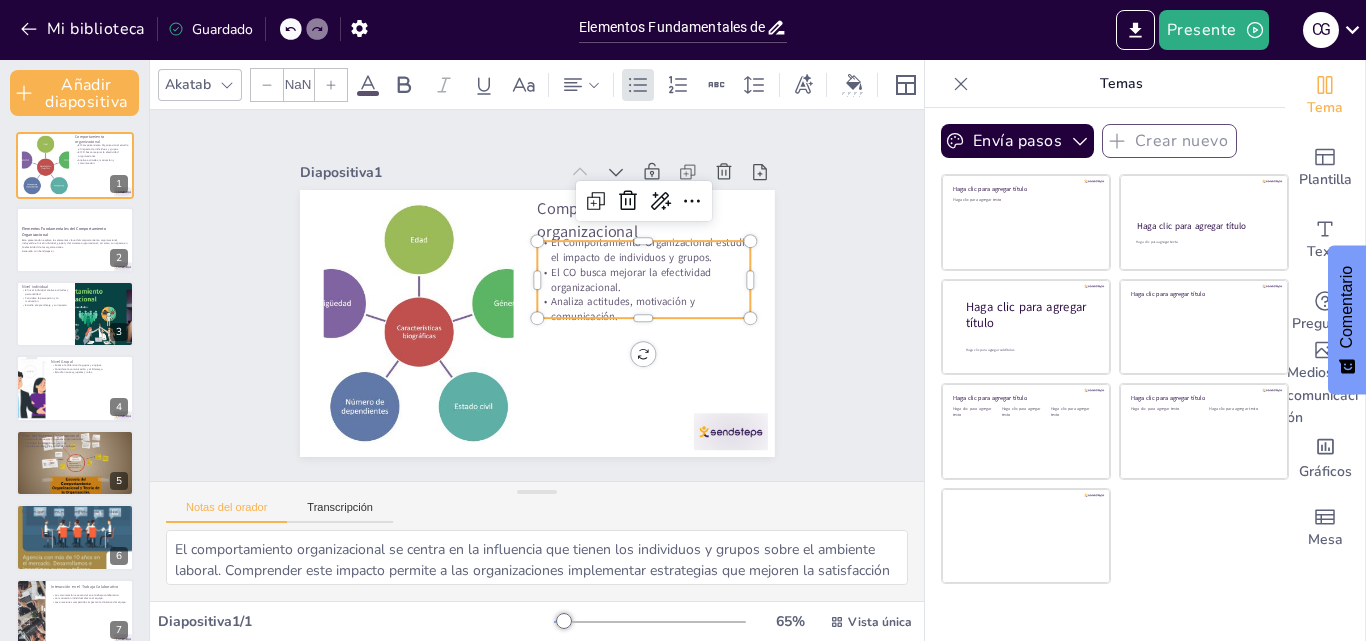type on "32" 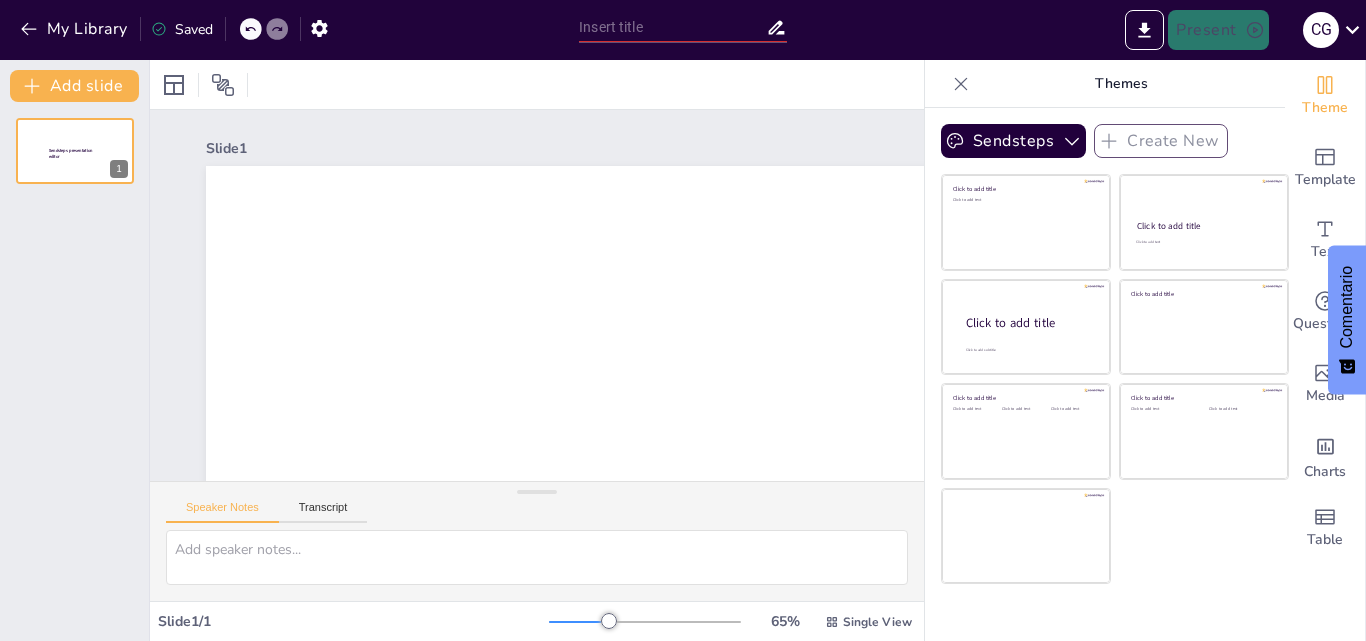 drag, startPoint x: 586, startPoint y: 242, endPoint x: 583, endPoint y: 283, distance: 41.109608 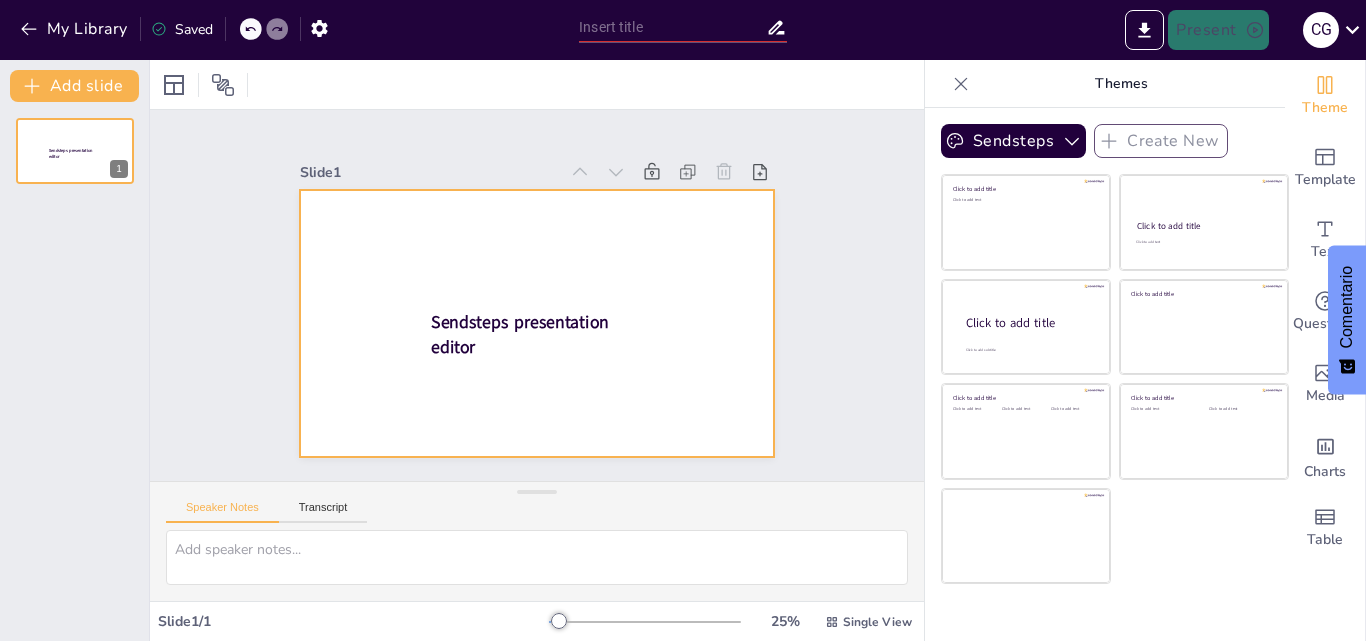 scroll, scrollTop: 0, scrollLeft: 0, axis: both 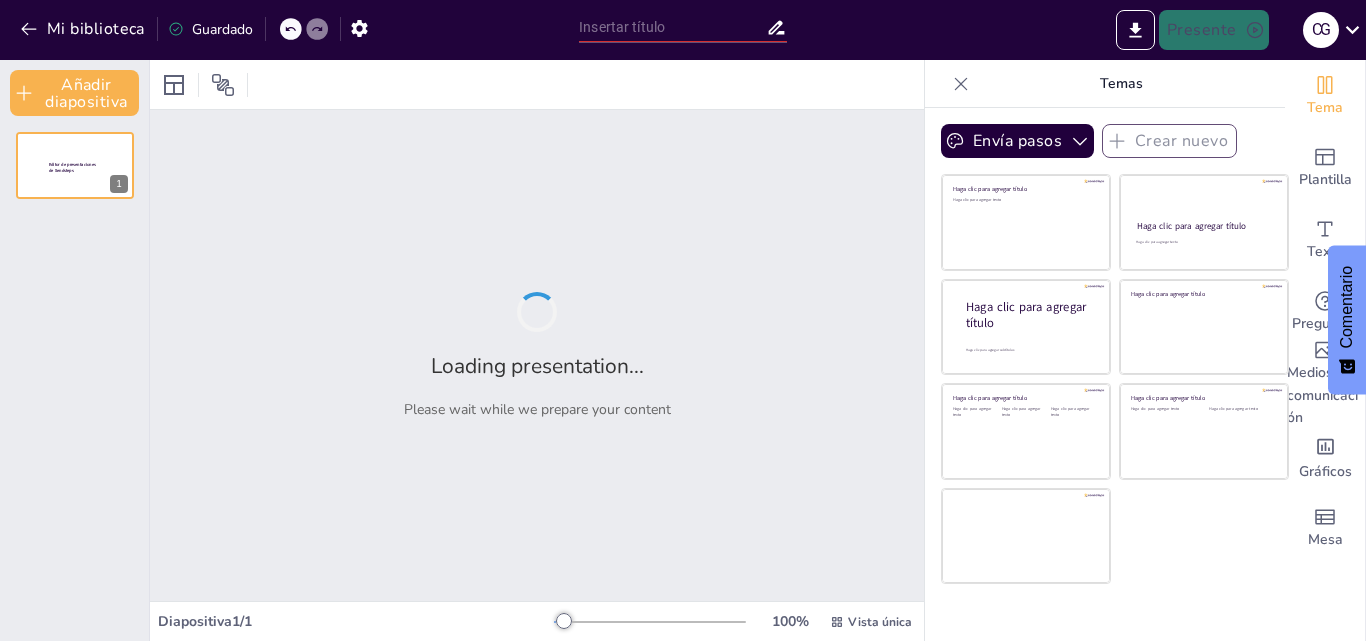 type on "Elementos Fundamentales del Comportamiento Organizacional" 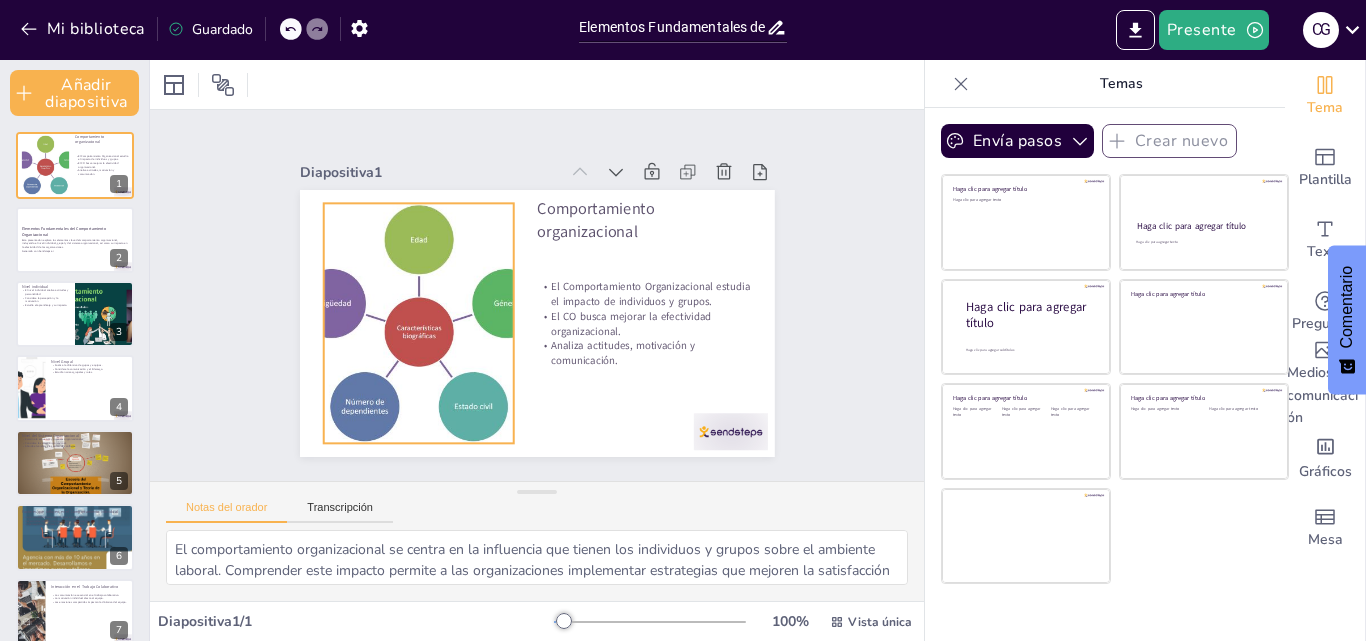 click at bounding box center [419, 323] 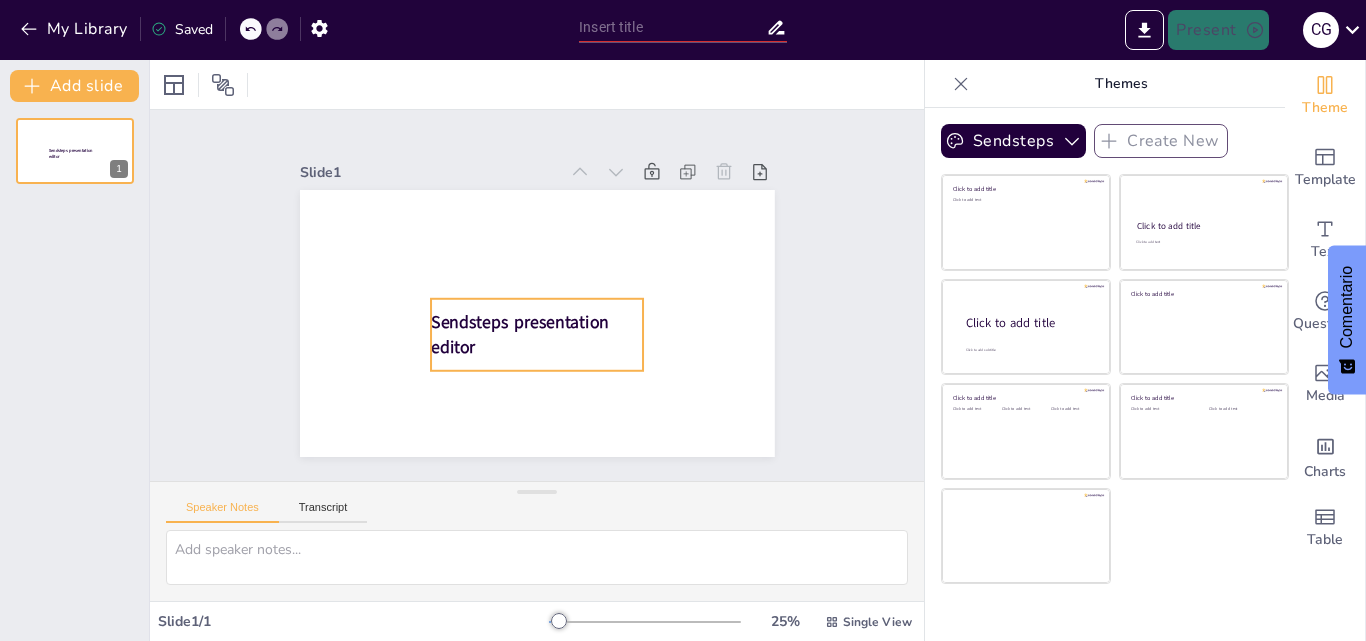 scroll, scrollTop: 0, scrollLeft: 0, axis: both 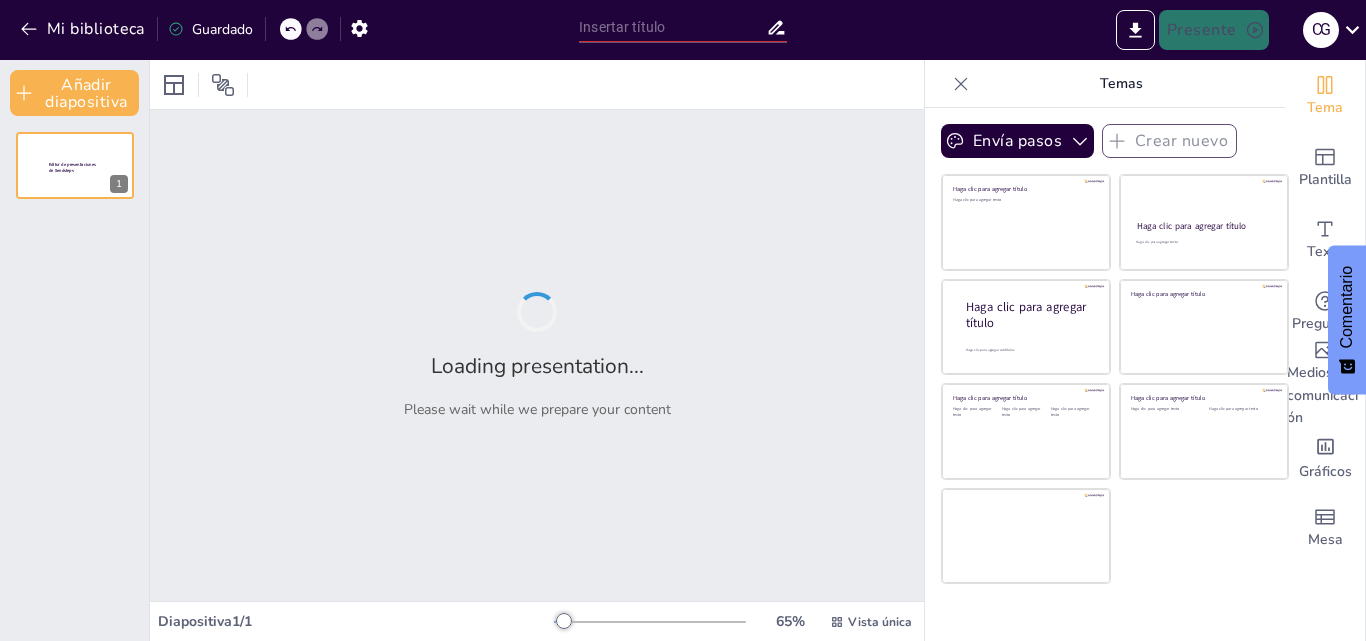 type on "Elementos Fundamentales del Comportamiento Organizacional" 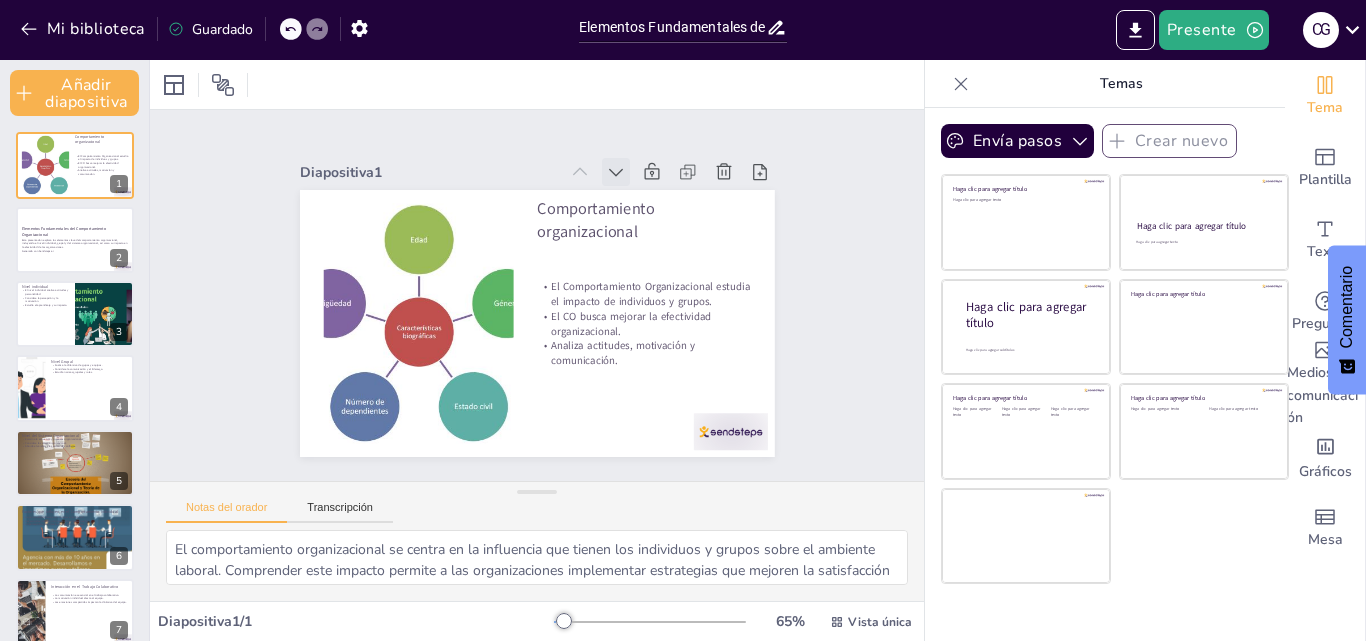 click 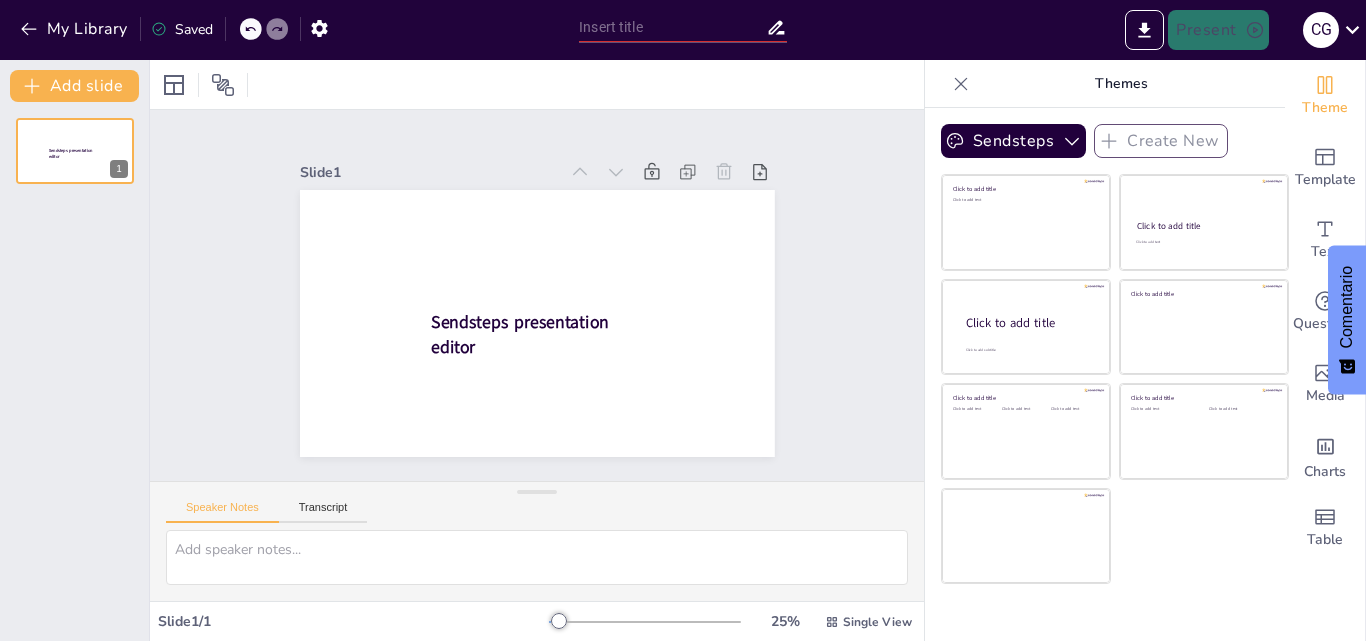 scroll, scrollTop: 0, scrollLeft: 0, axis: both 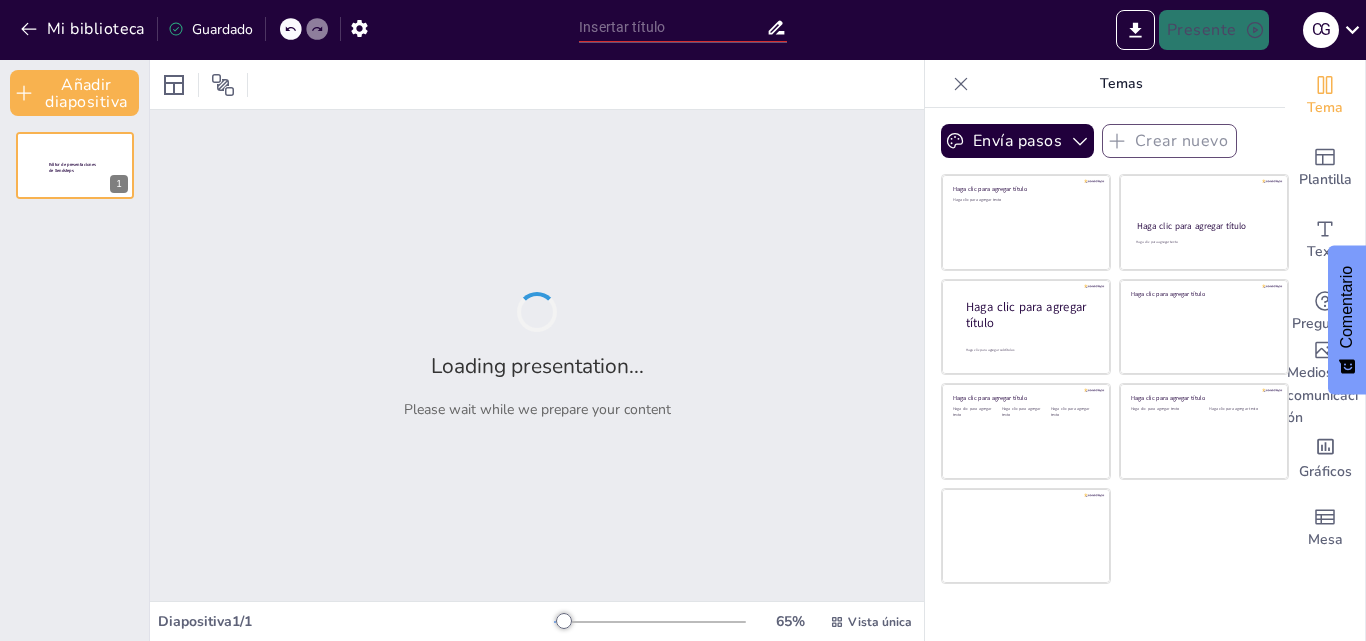 type on "Elementos Fundamentales del Comportamiento Organizacional" 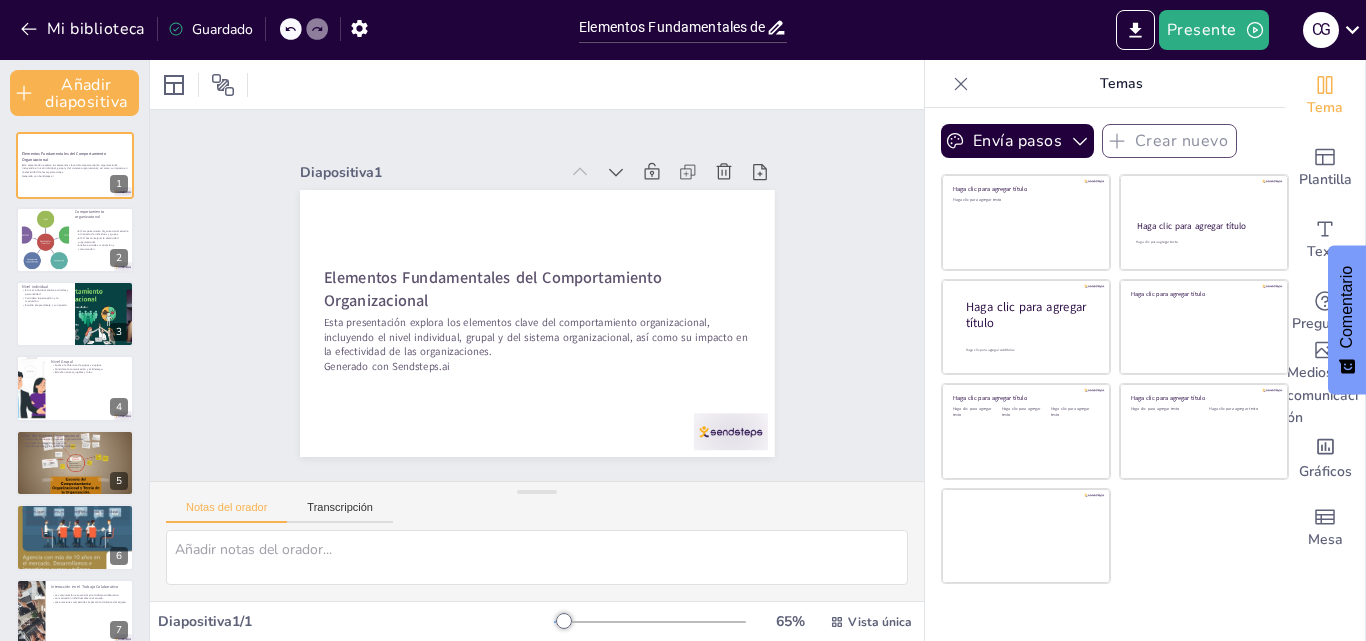 click 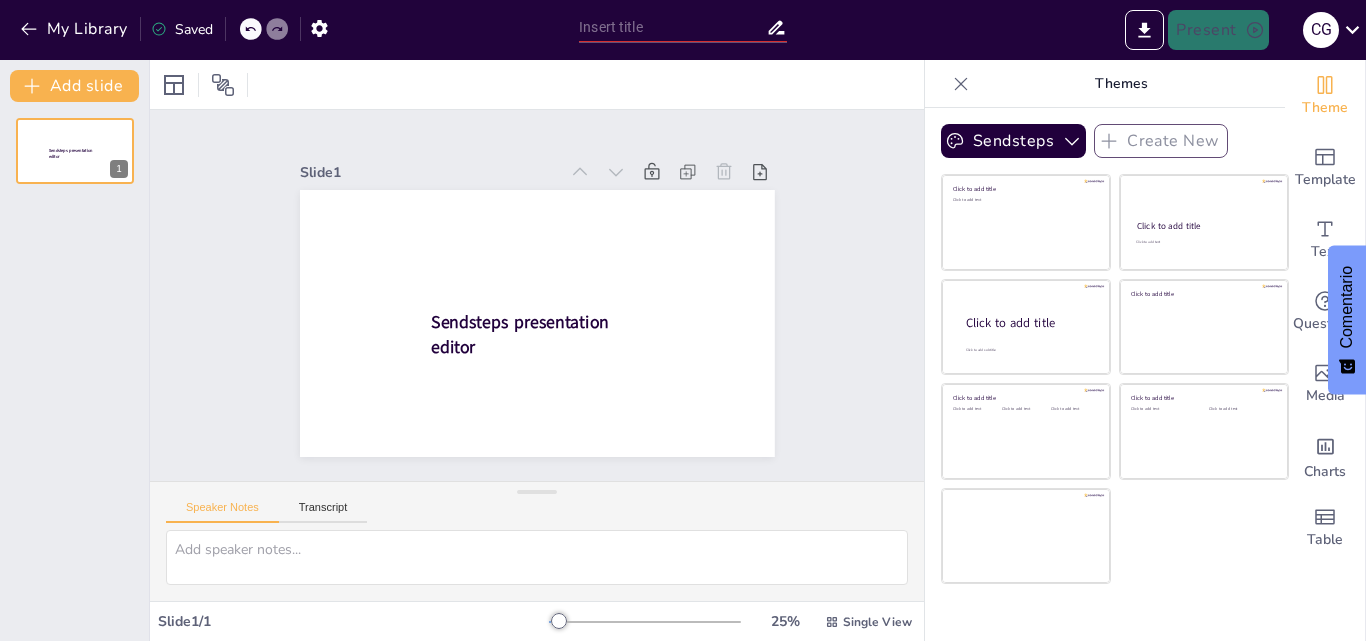 scroll, scrollTop: 0, scrollLeft: 0, axis: both 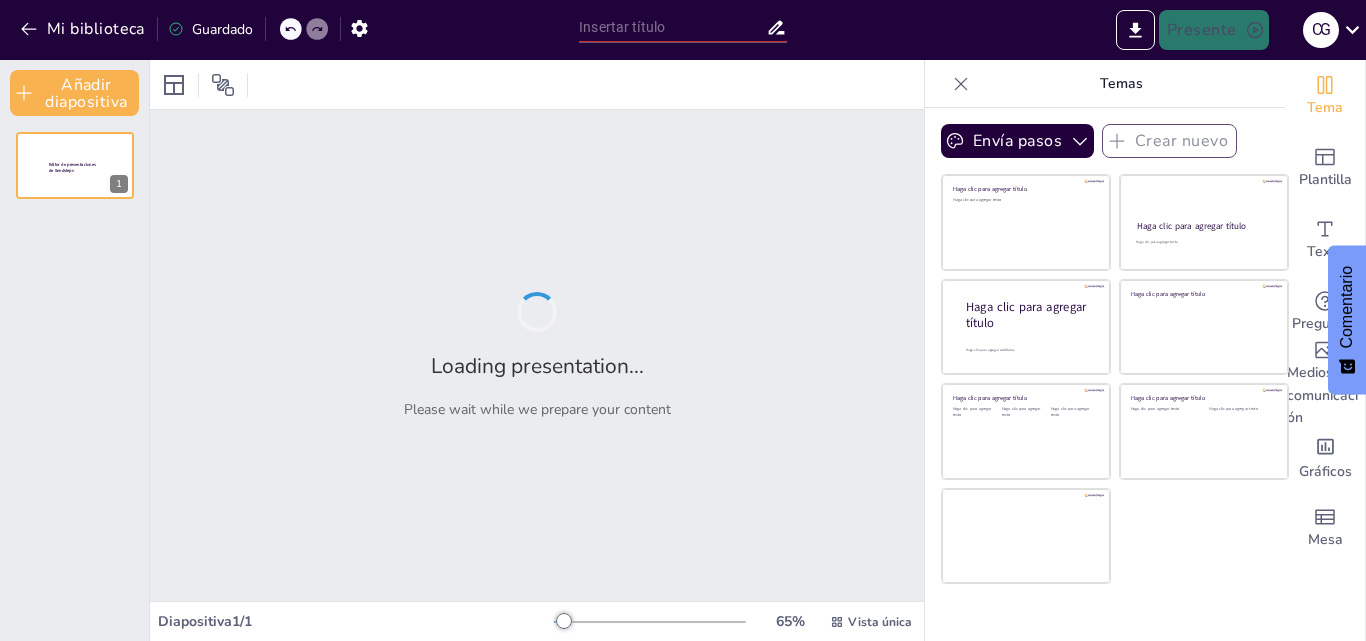 type on "Elementos Fundamentales del Comportamiento Organizacional" 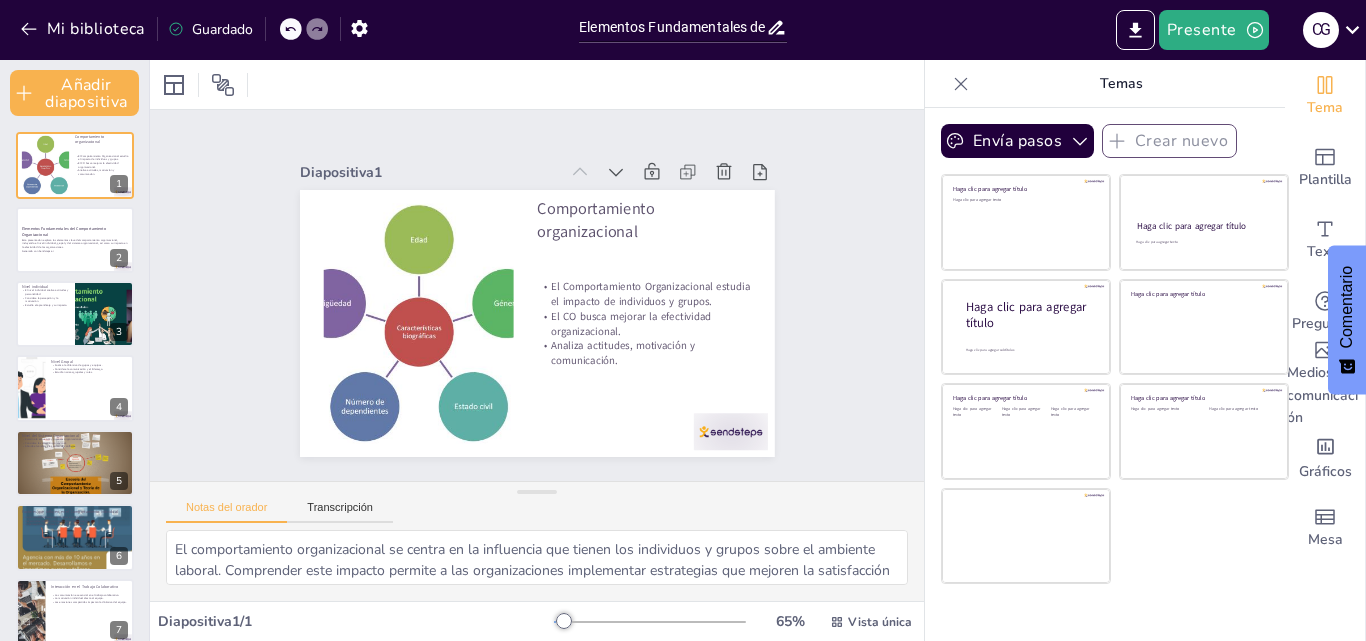 click 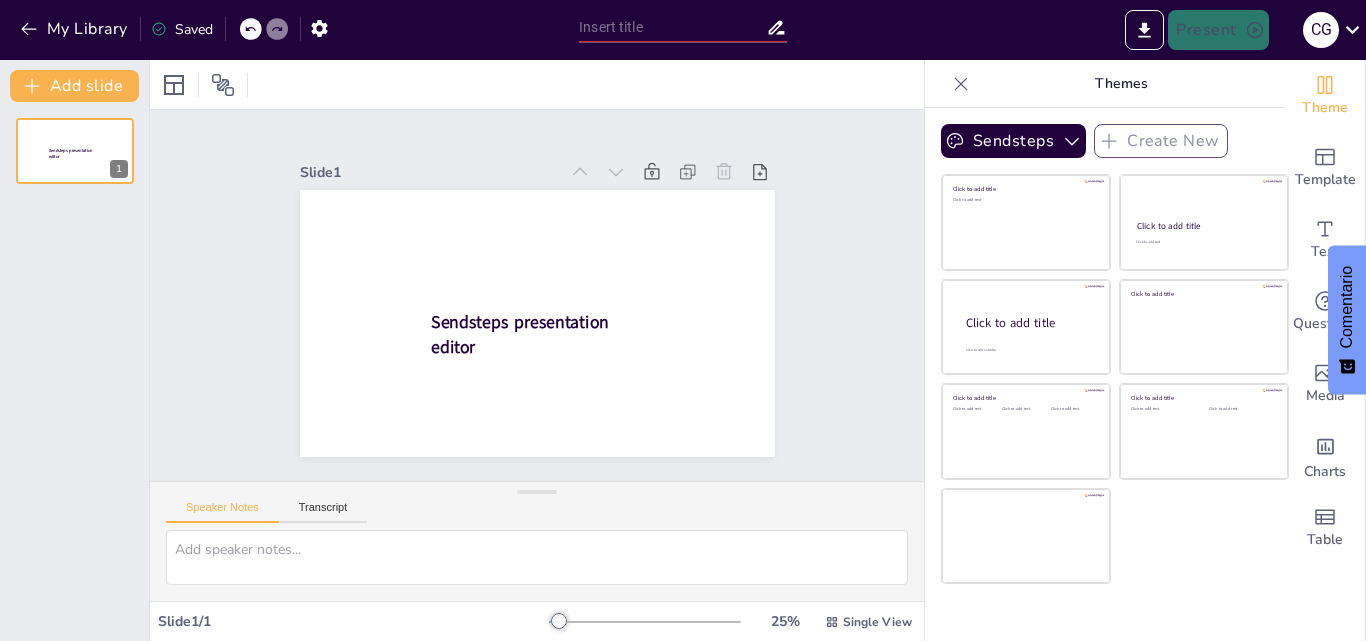 scroll, scrollTop: 0, scrollLeft: 0, axis: both 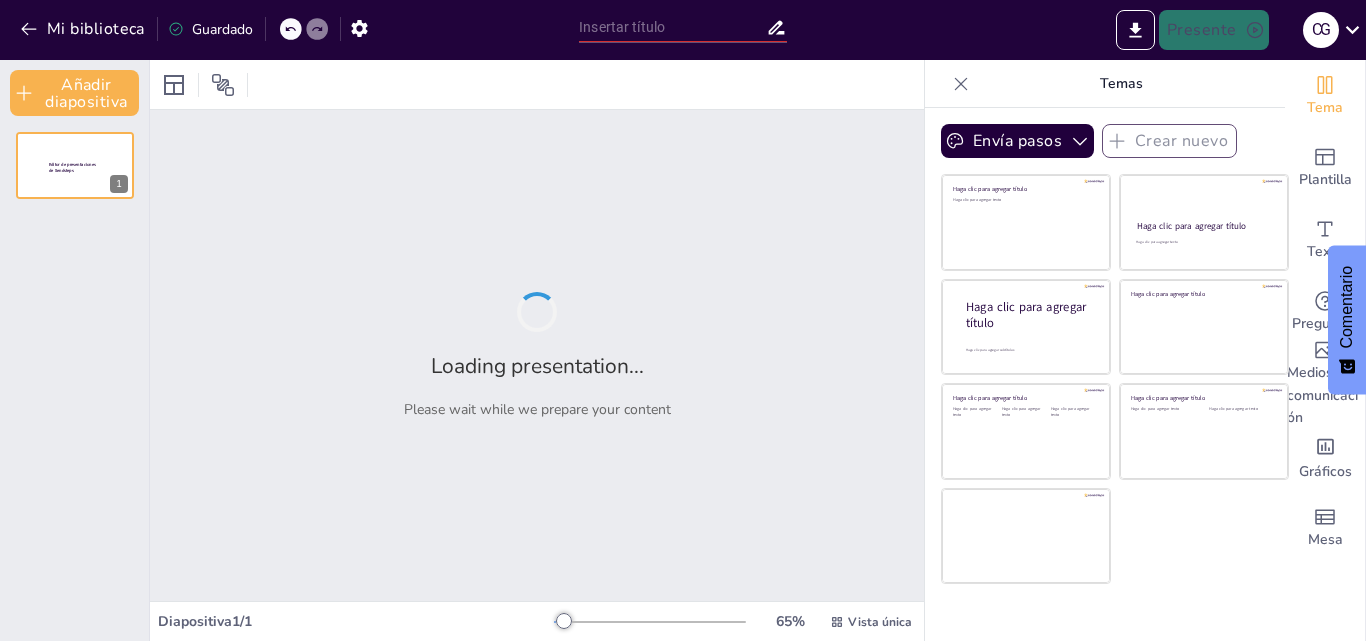 type on "Elementos Fundamentales del Comportamiento Organizacional" 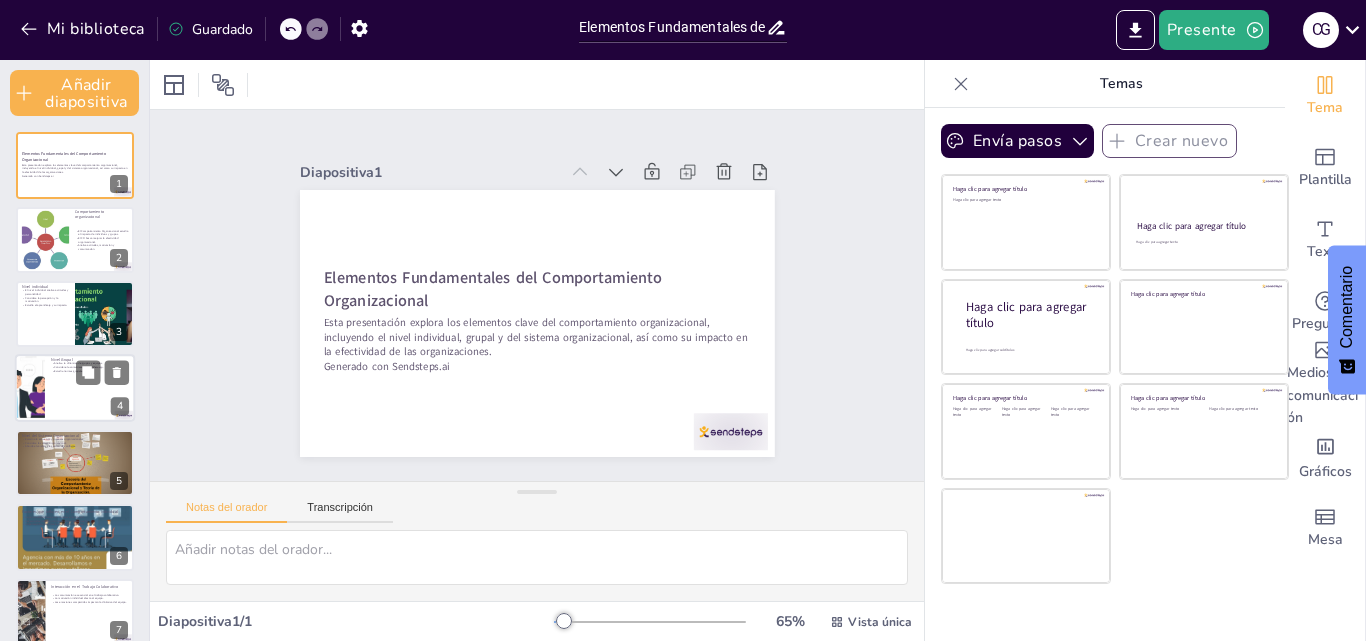 click at bounding box center (75, 389) 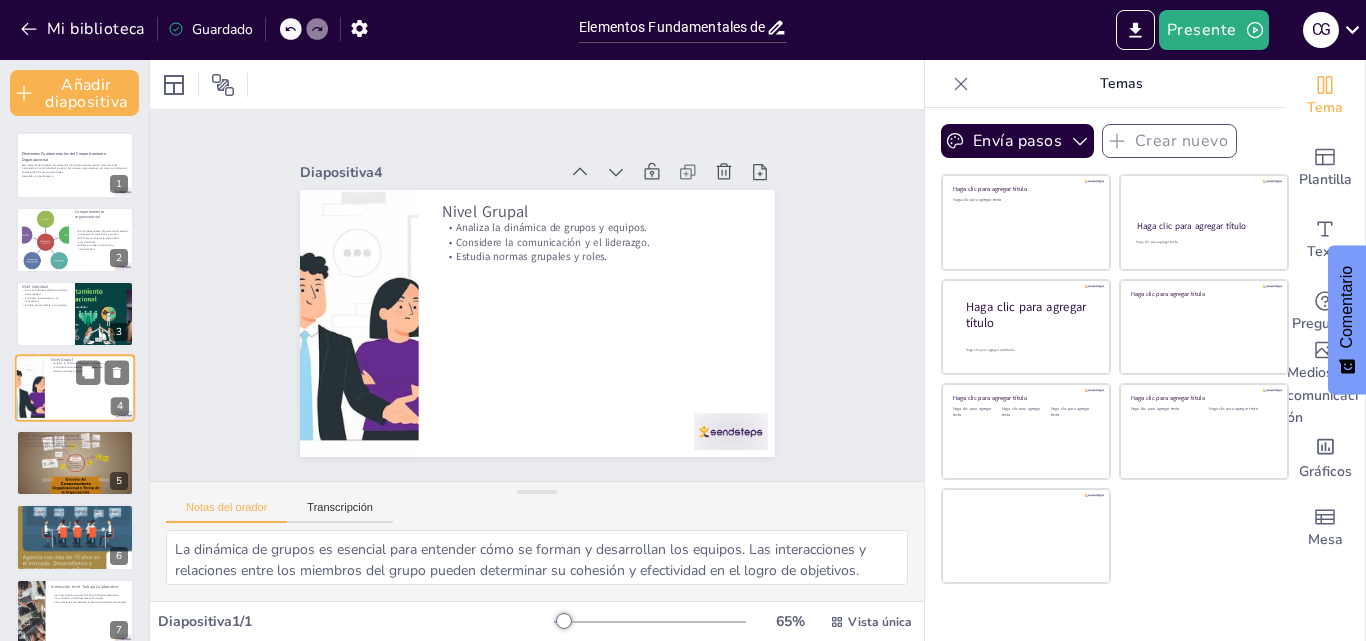 scroll, scrollTop: 10, scrollLeft: 0, axis: vertical 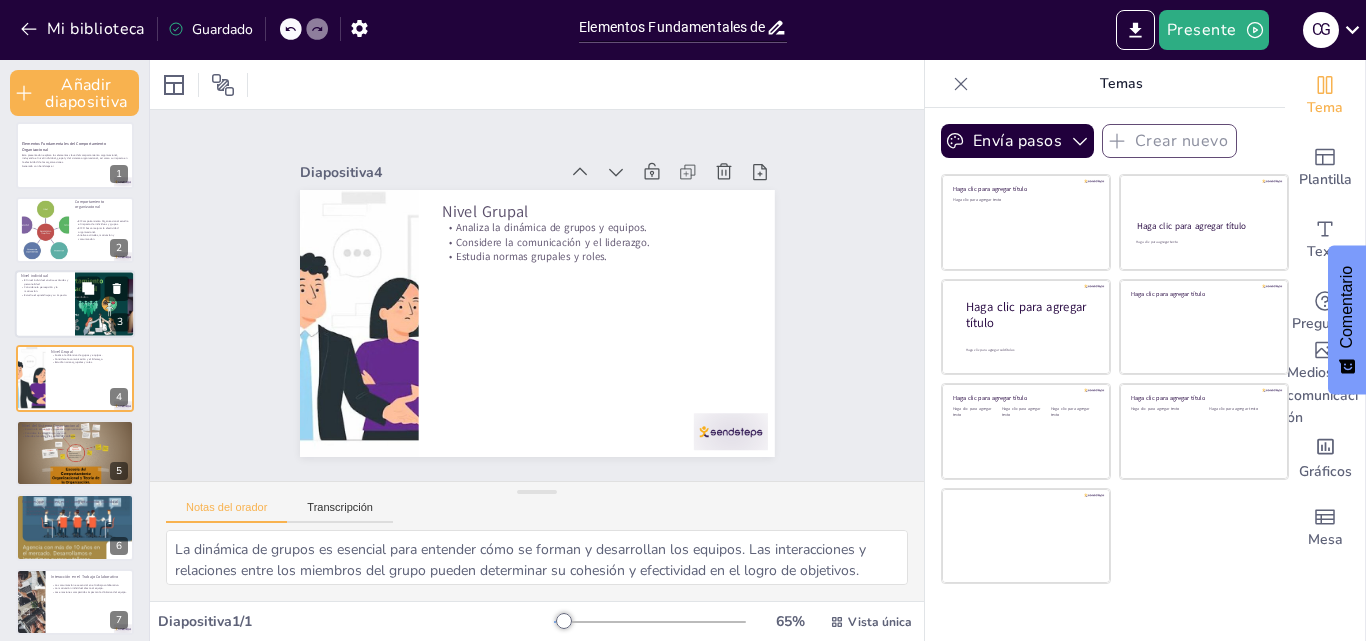 click at bounding box center (75, 304) 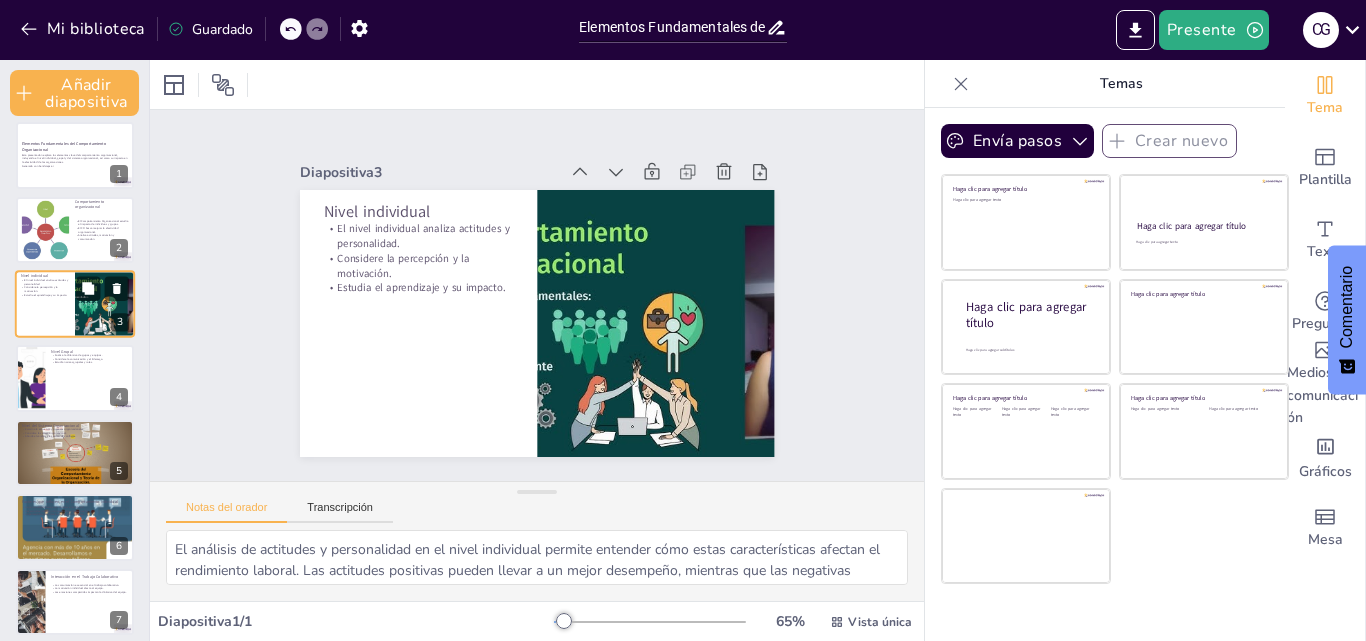 scroll, scrollTop: 0, scrollLeft: 0, axis: both 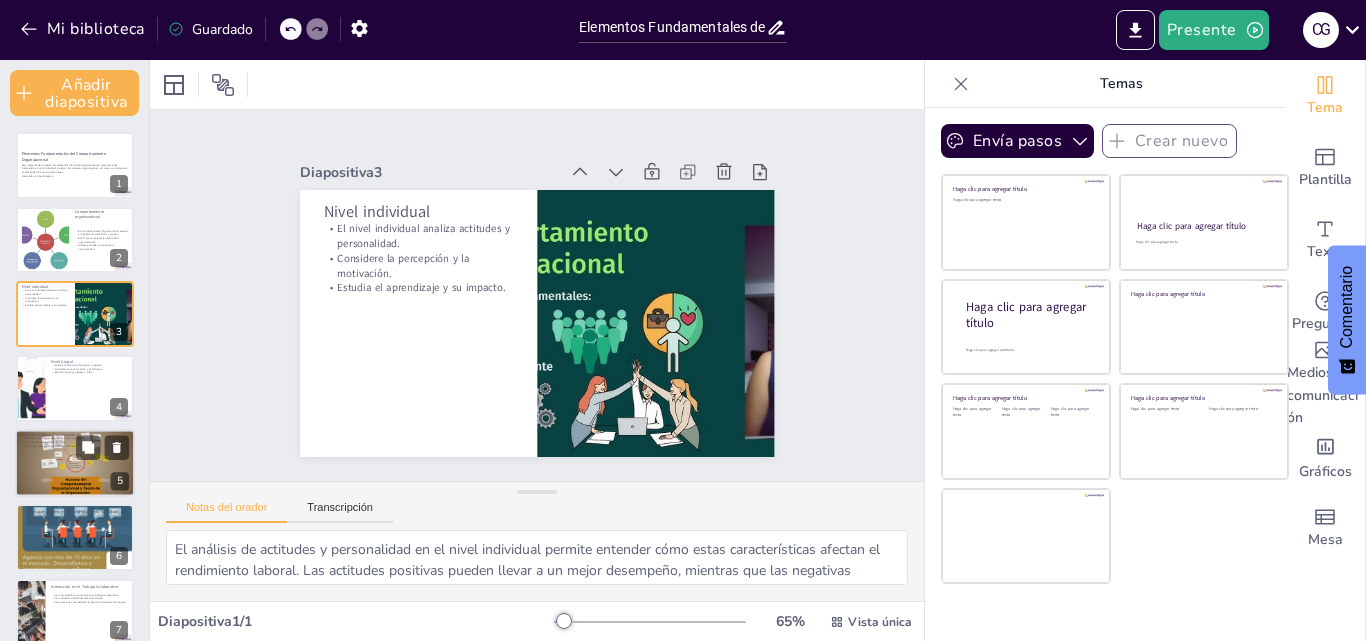 click at bounding box center [75, 463] 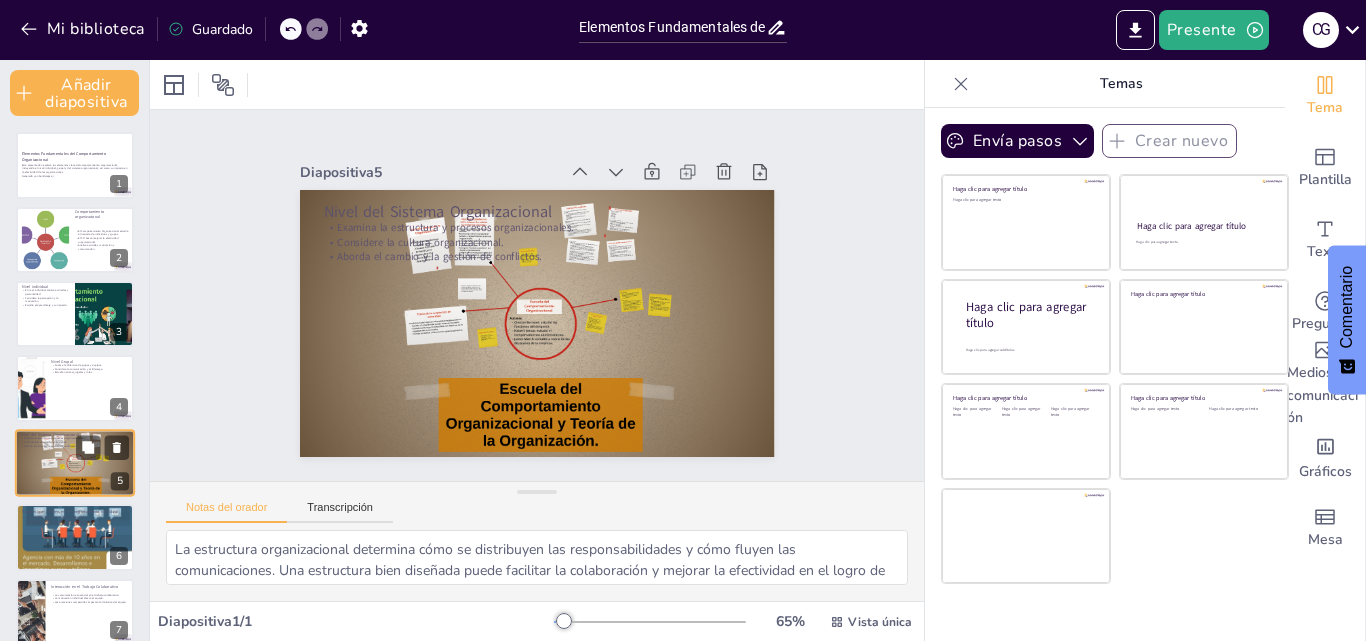 scroll, scrollTop: 84, scrollLeft: 0, axis: vertical 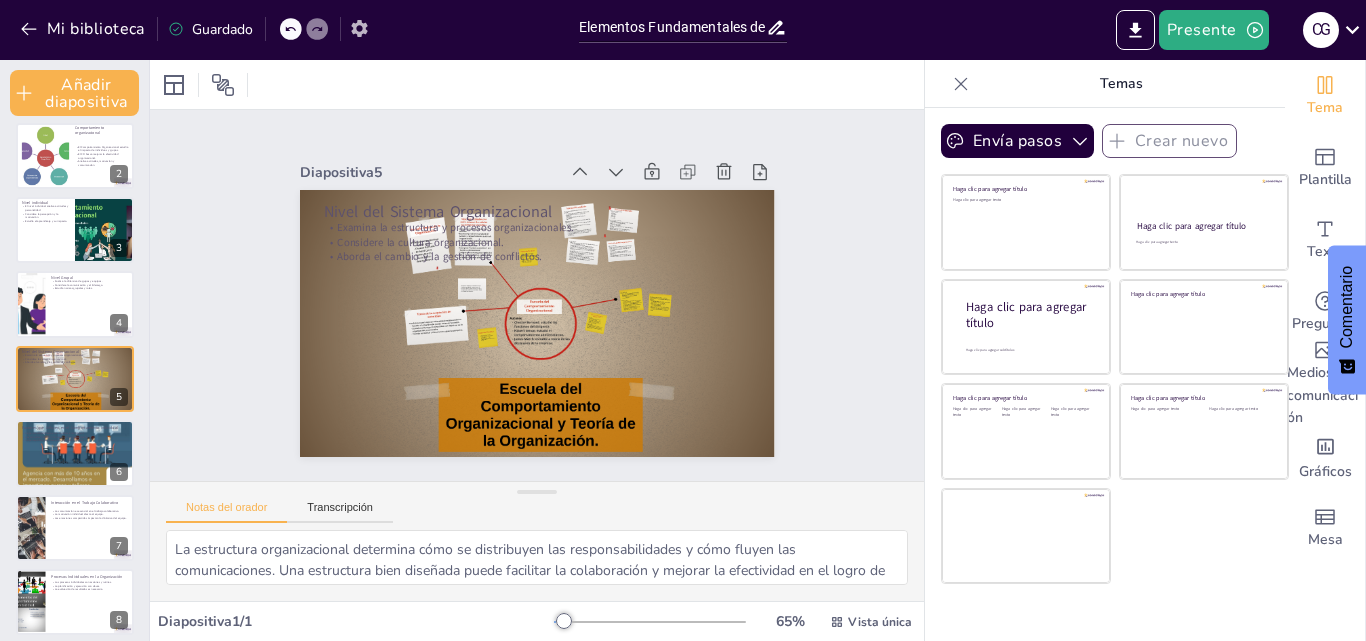 click 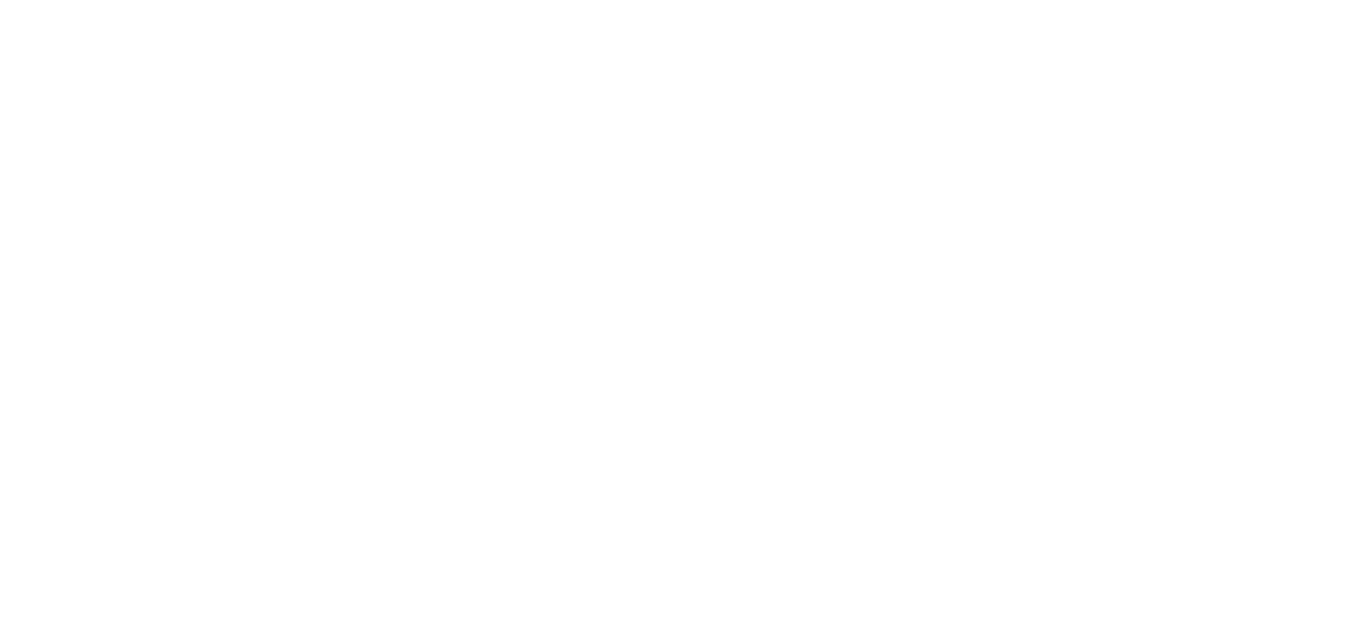 scroll, scrollTop: 0, scrollLeft: 0, axis: both 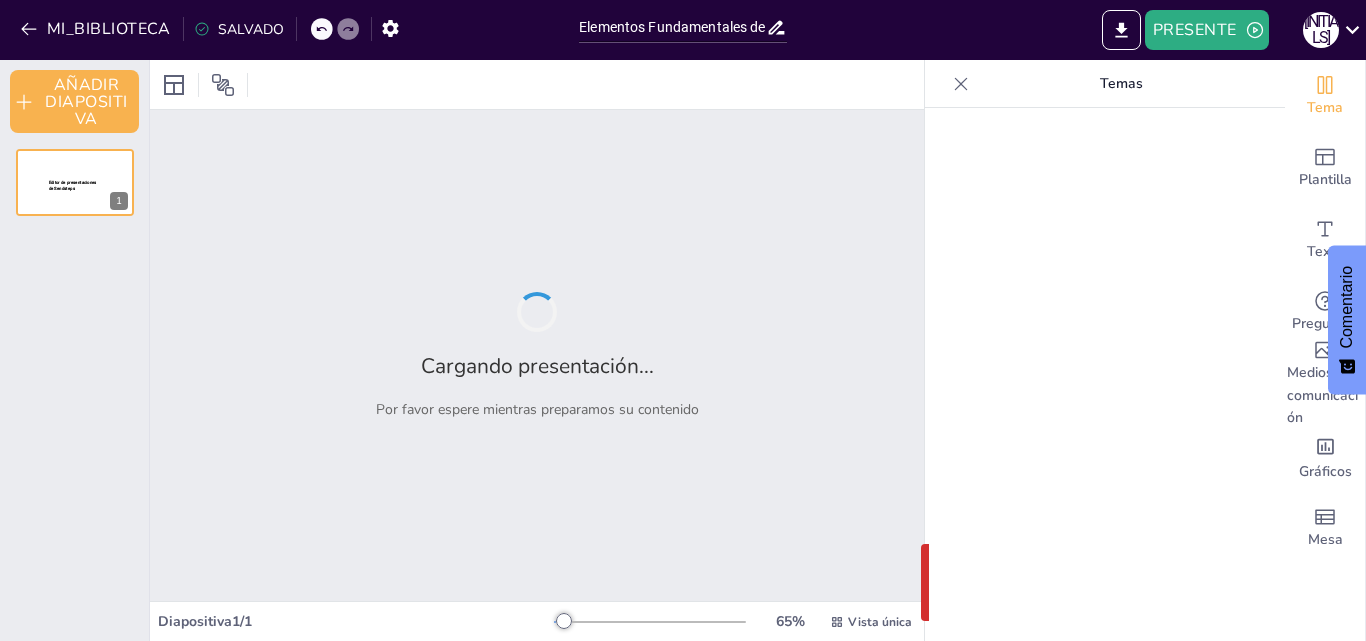 type on "Elementos Fundamentales del Comportamiento Organizacional" 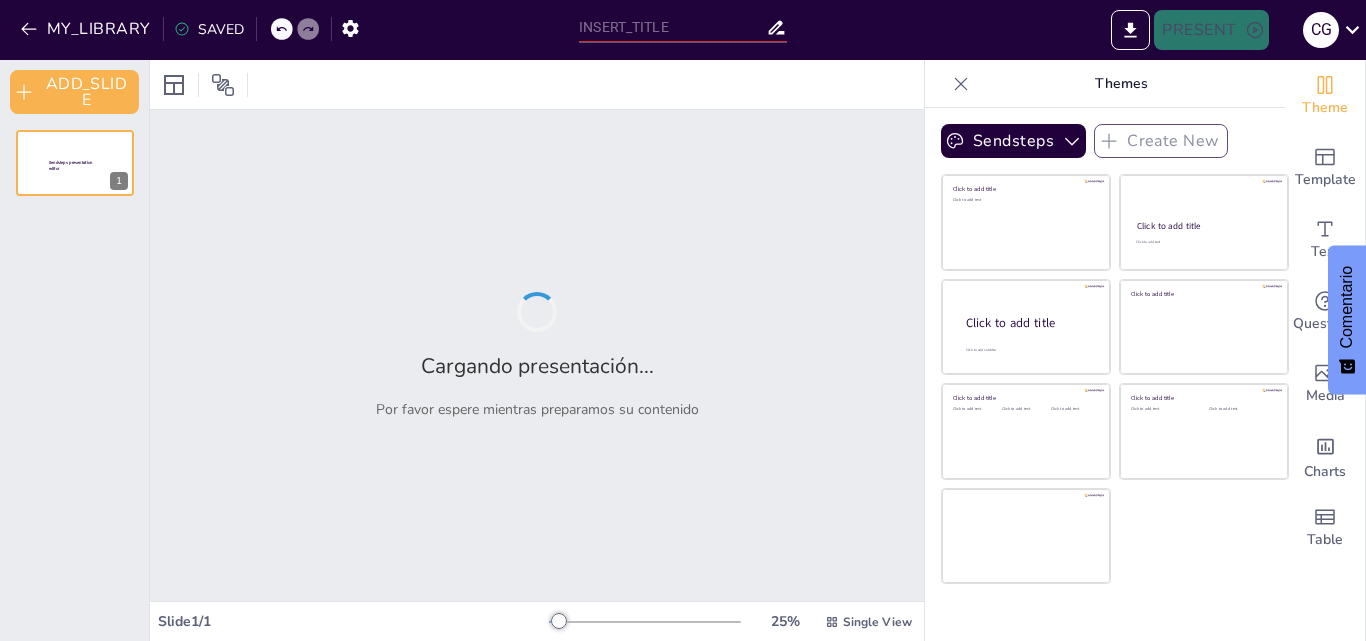 type on "Elementos Fundamentales del Comportamiento Organizacional" 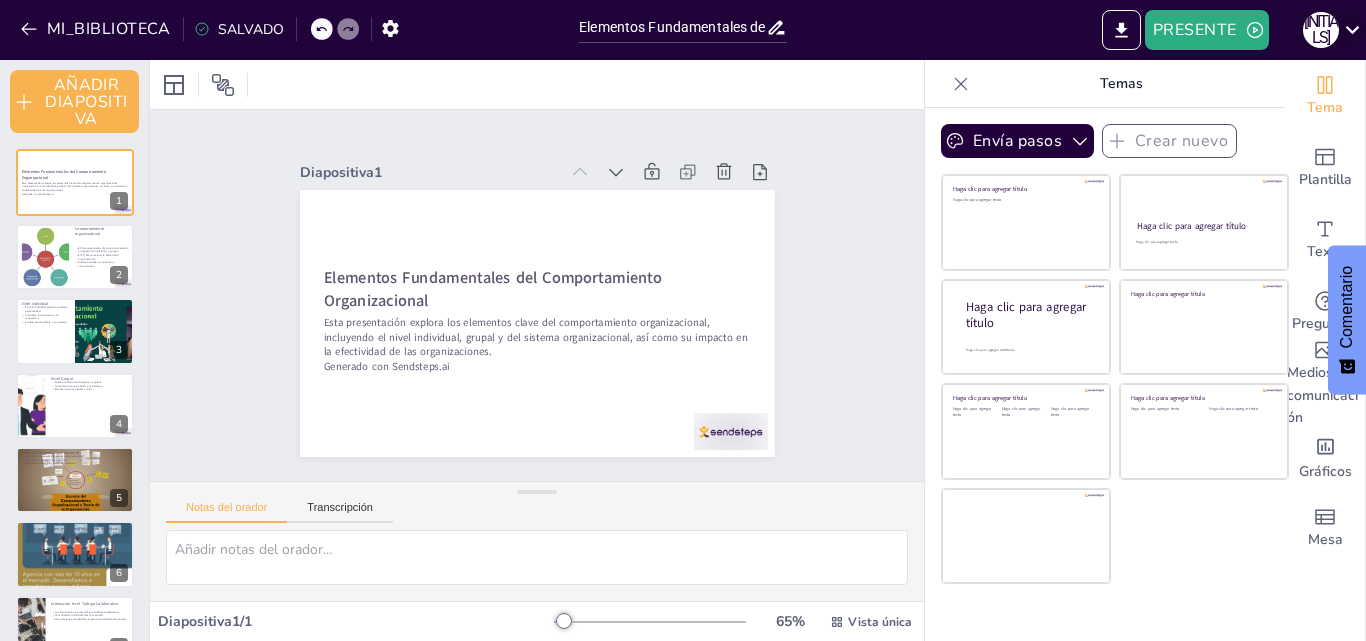 click 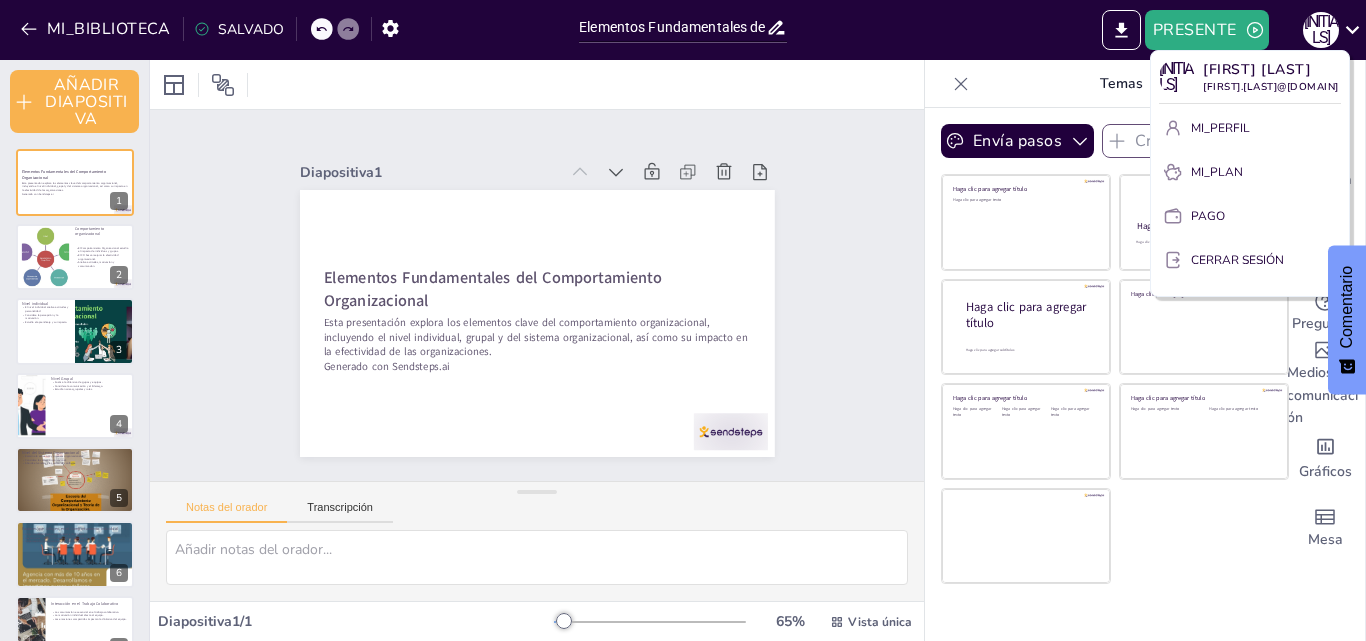 click at bounding box center (683, 320) 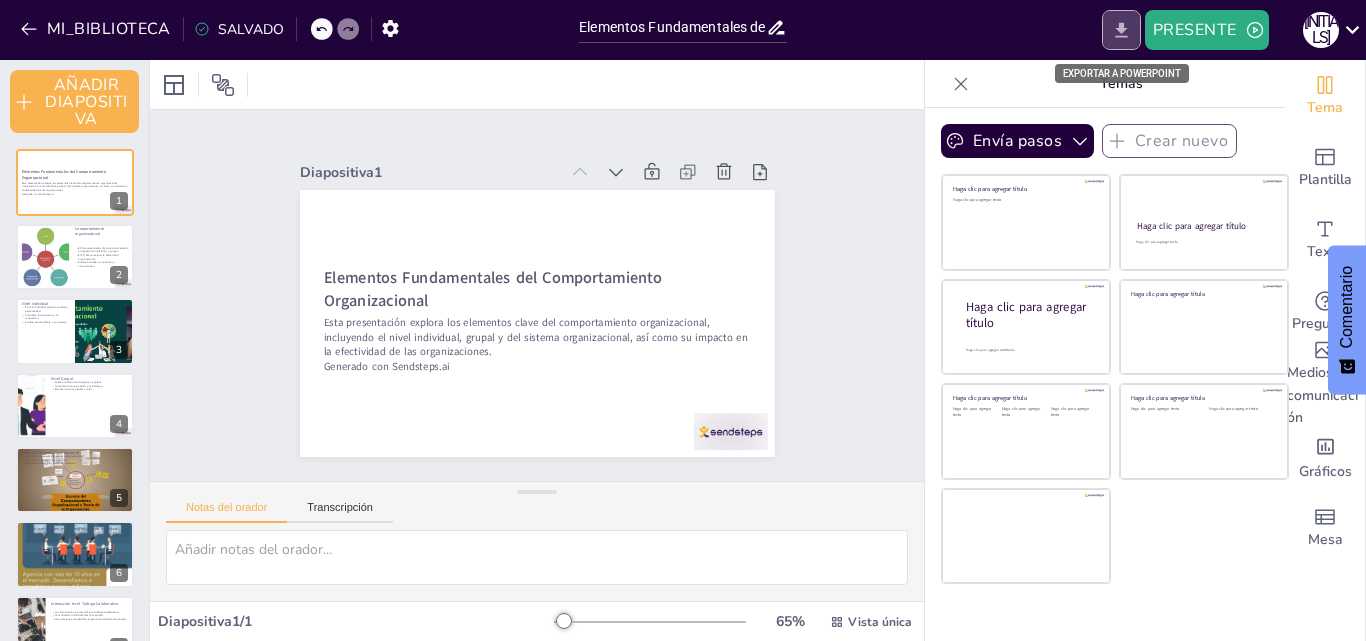 click 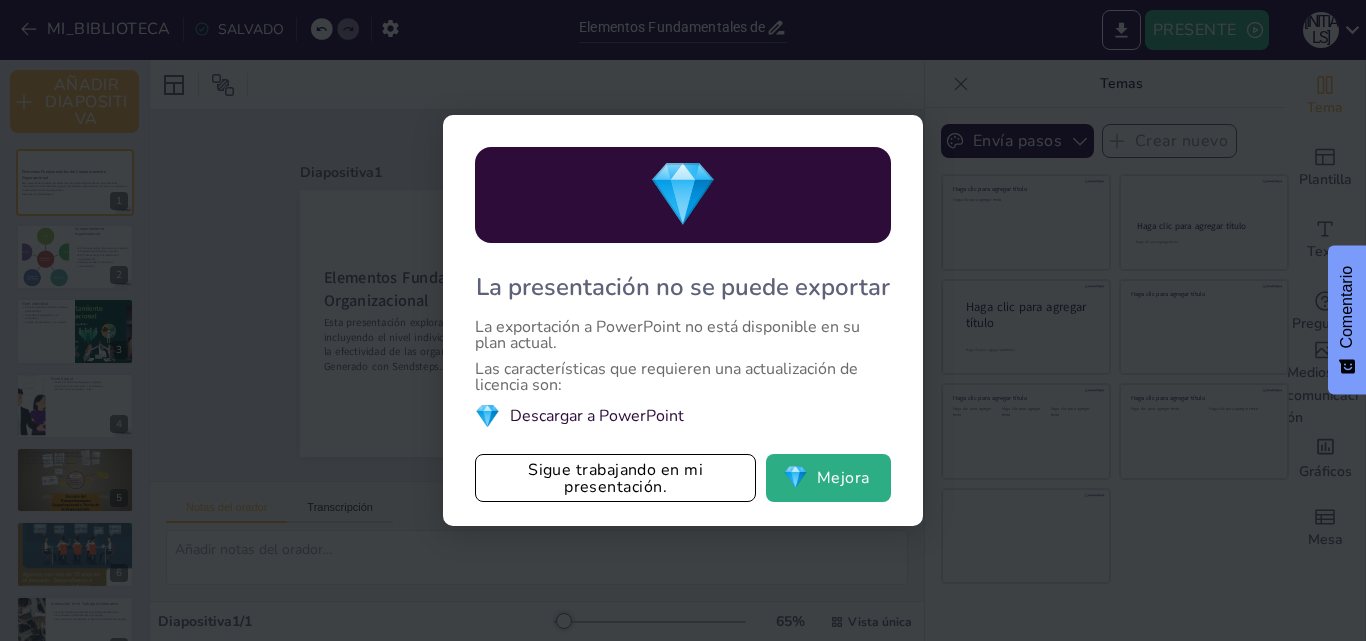 click on "💎 La presentación no se puede exportar La exportación a PowerPoint no está disponible en su plan actual. Las características que requieren una actualización de licencia son: 💎 Descargar a PowerPoint Sigue trabajando en mi presentación. 💎 Mejora" at bounding box center (683, 320) 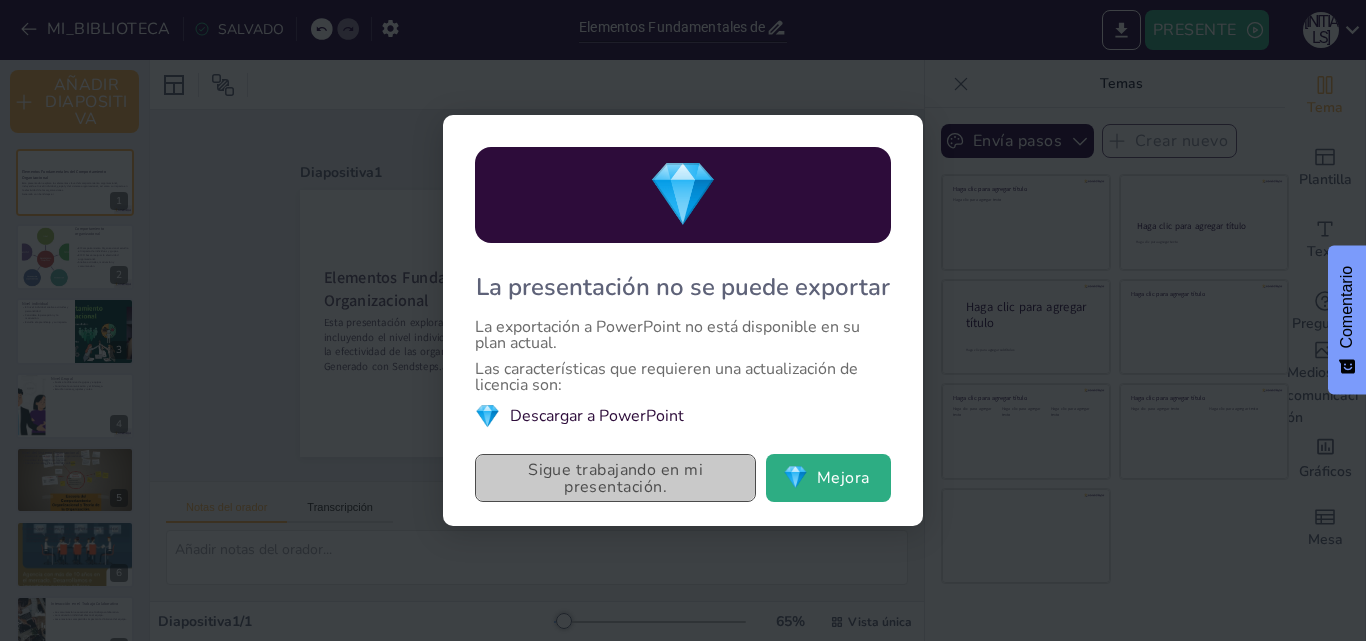 click on "Sigue trabajando en mi presentación." at bounding box center (615, 478) 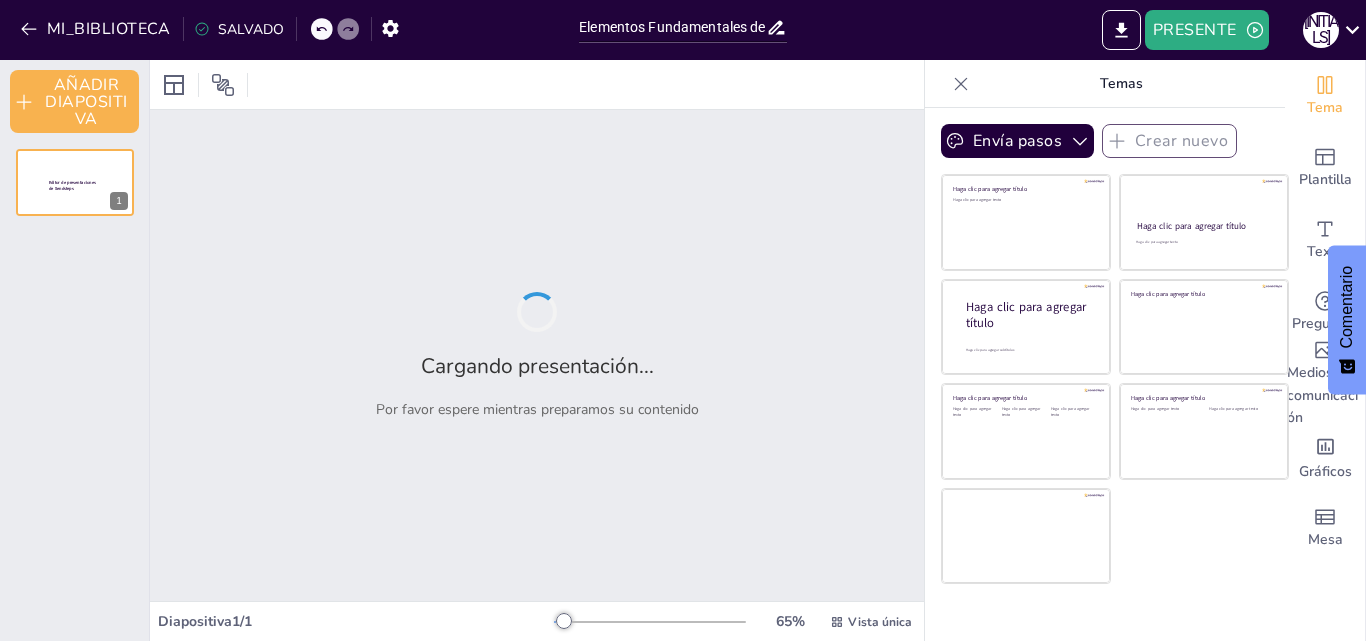 type on "Elementos Fundamentales del Comportamiento Organizacional" 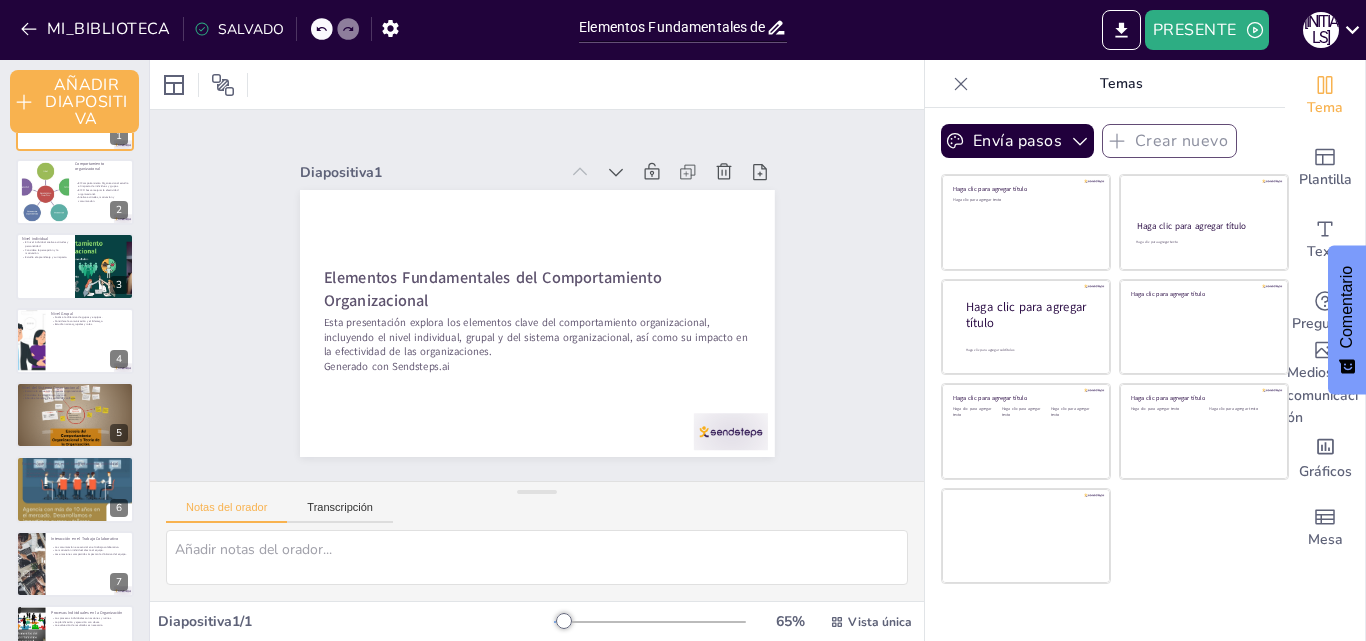 scroll, scrollTop: 70, scrollLeft: 0, axis: vertical 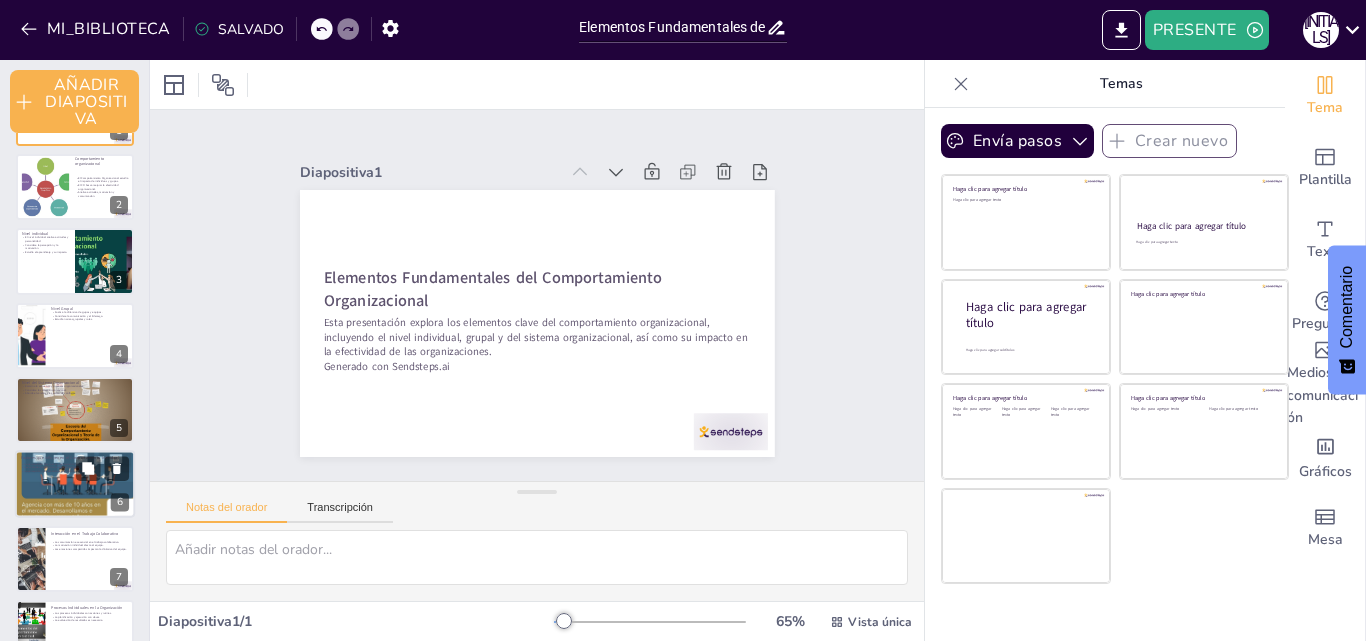click on "La percepción y las emociones son determinantes." at bounding box center [54, 472] 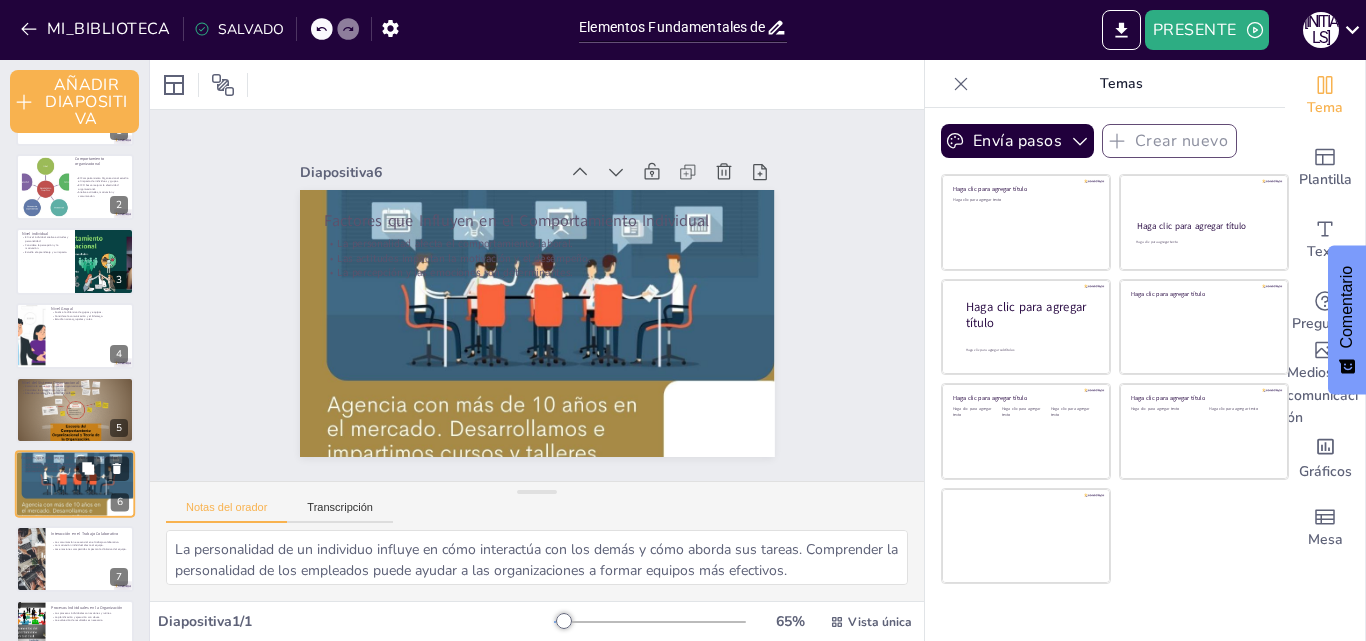 scroll, scrollTop: 167, scrollLeft: 0, axis: vertical 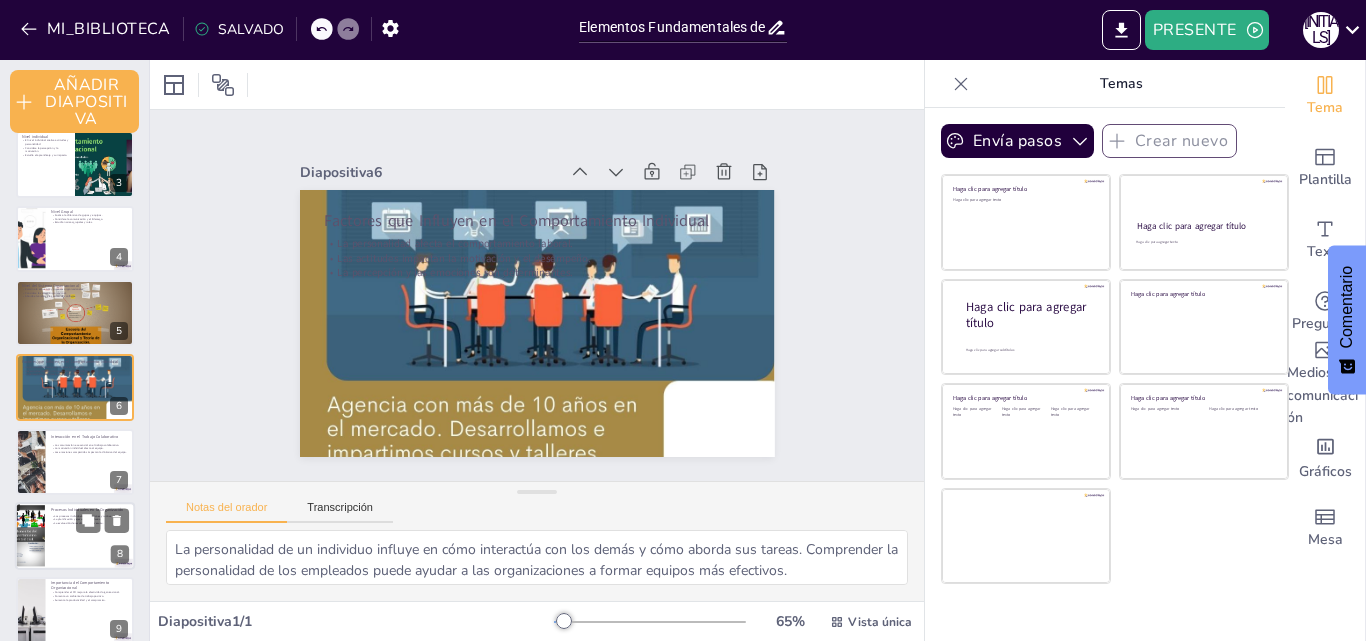 click on "La evaluación de resultados es necesaria." at bounding box center (78, 523) 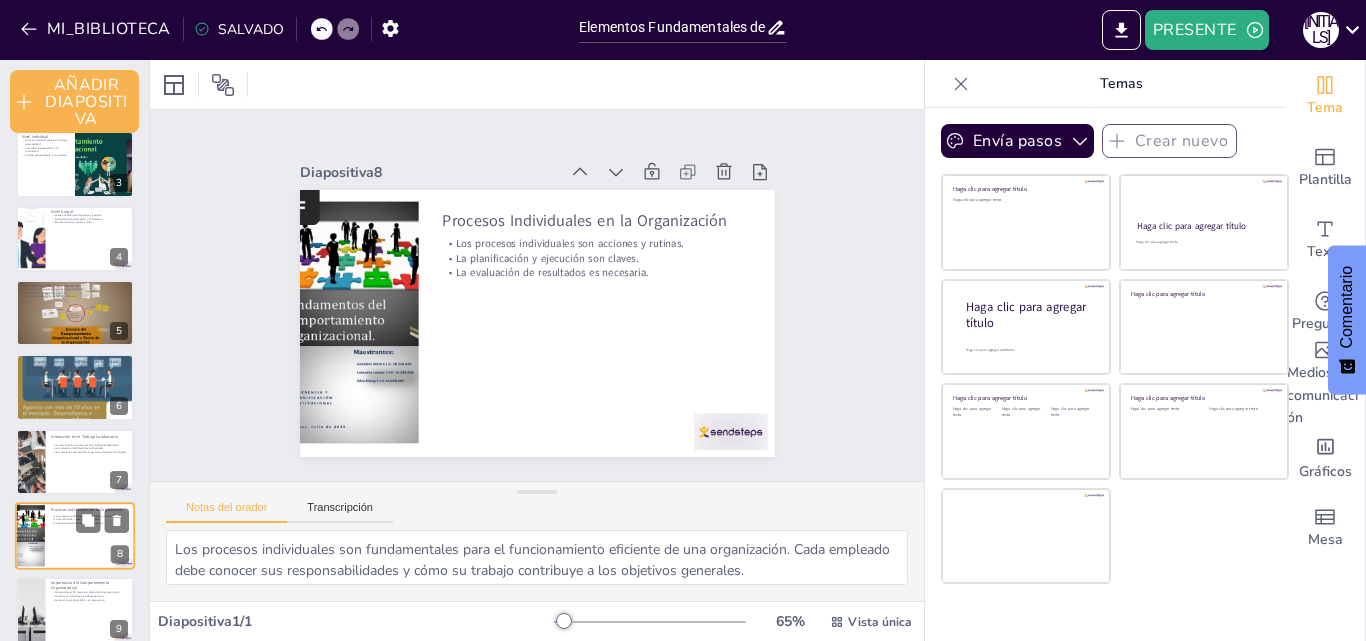 scroll, scrollTop: 260, scrollLeft: 0, axis: vertical 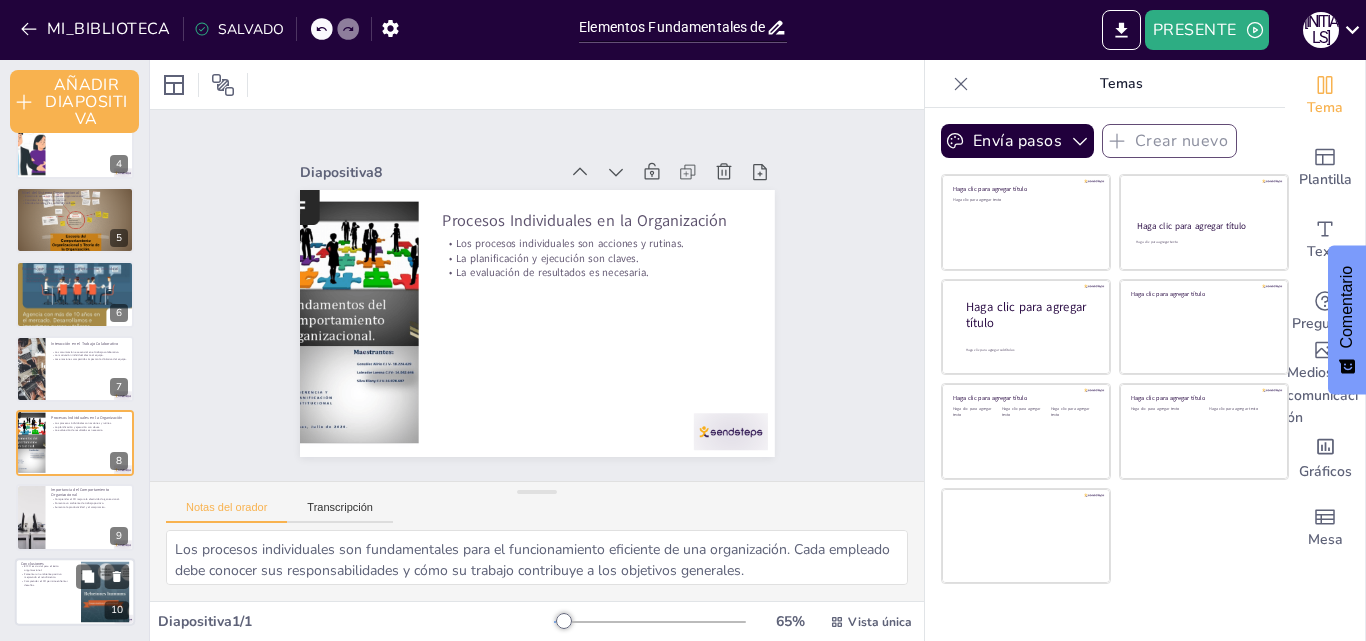 click on "El CO es crucial para el éxito organizacional." at bounding box center (48, 567) 